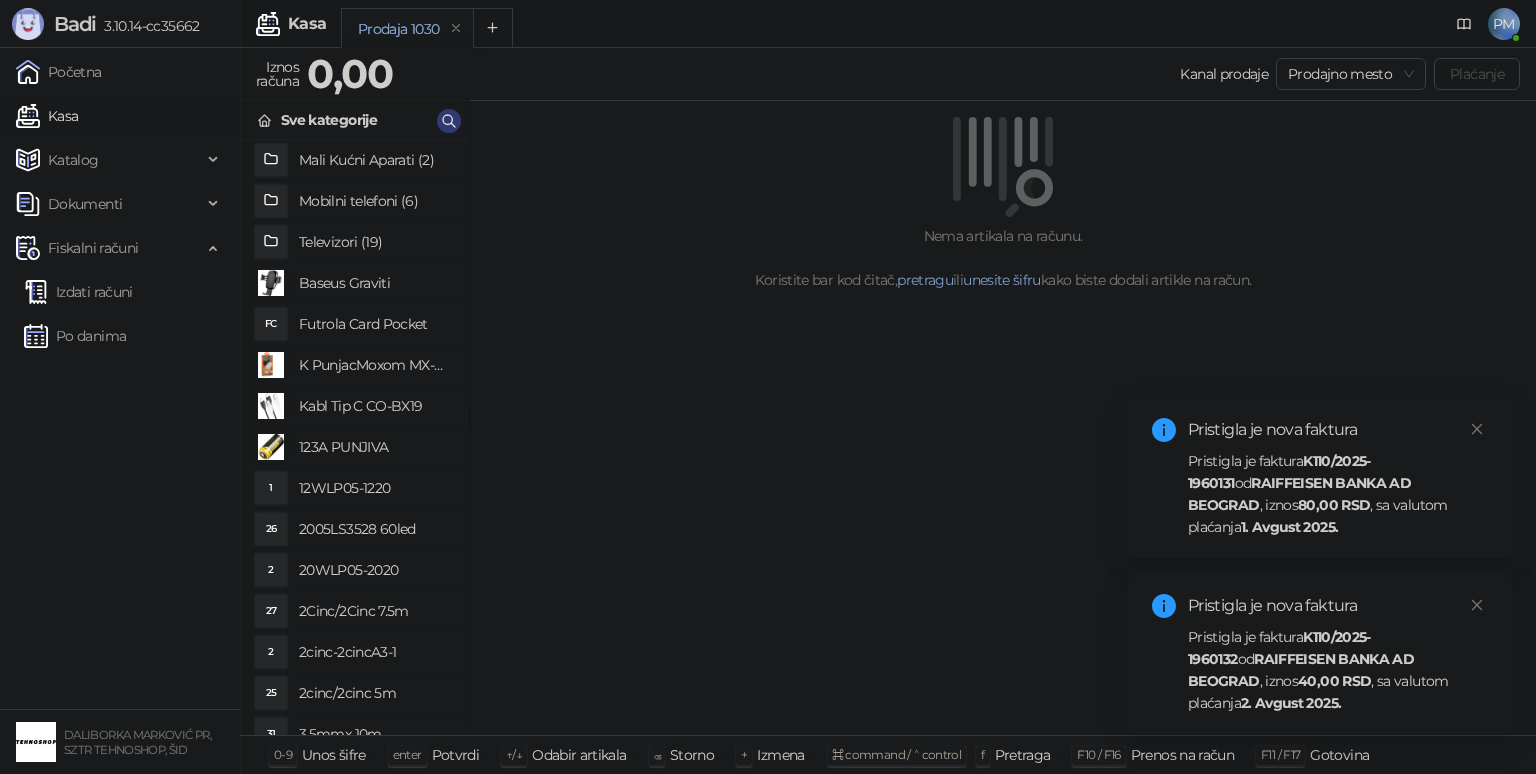 scroll, scrollTop: 0, scrollLeft: 0, axis: both 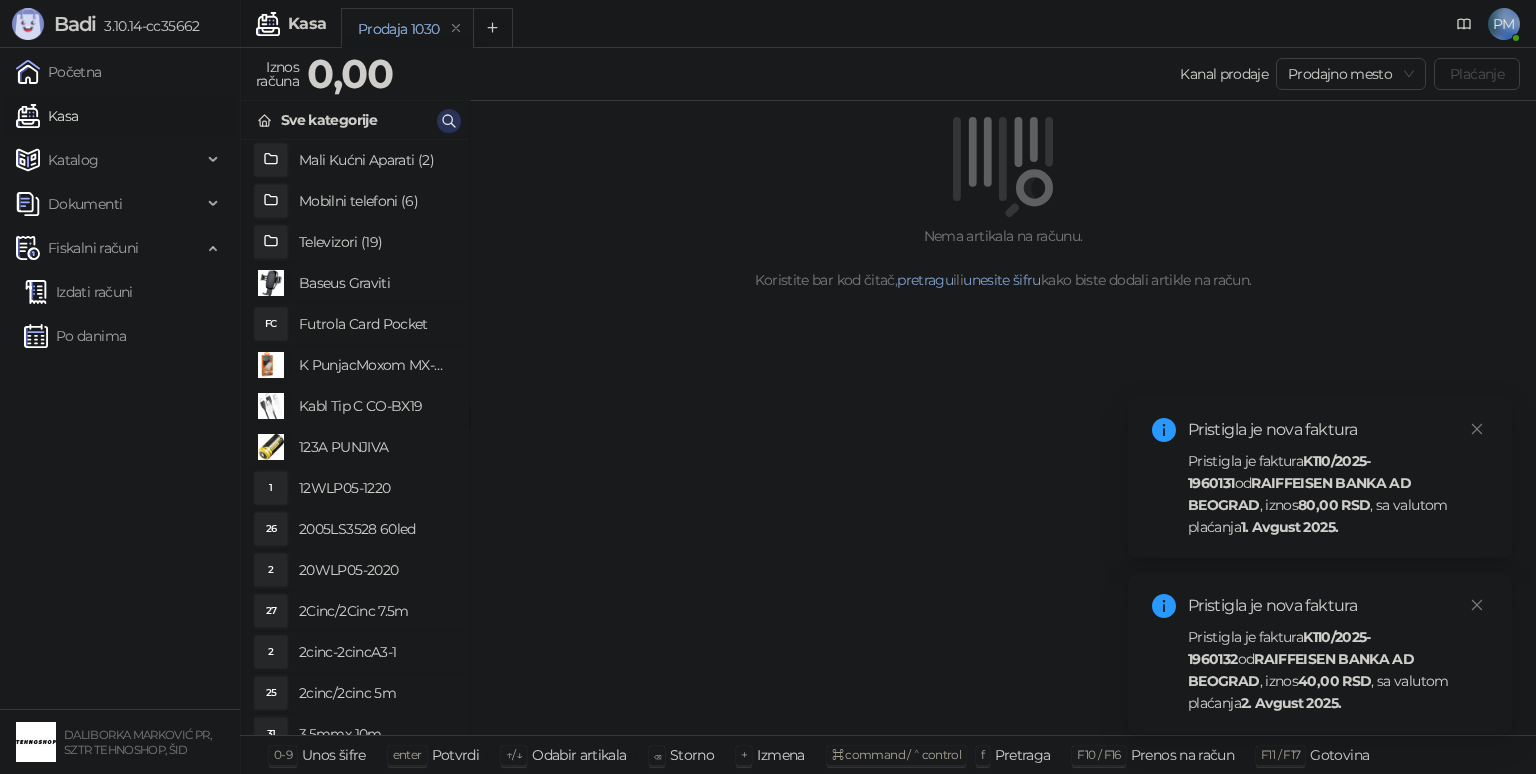 click 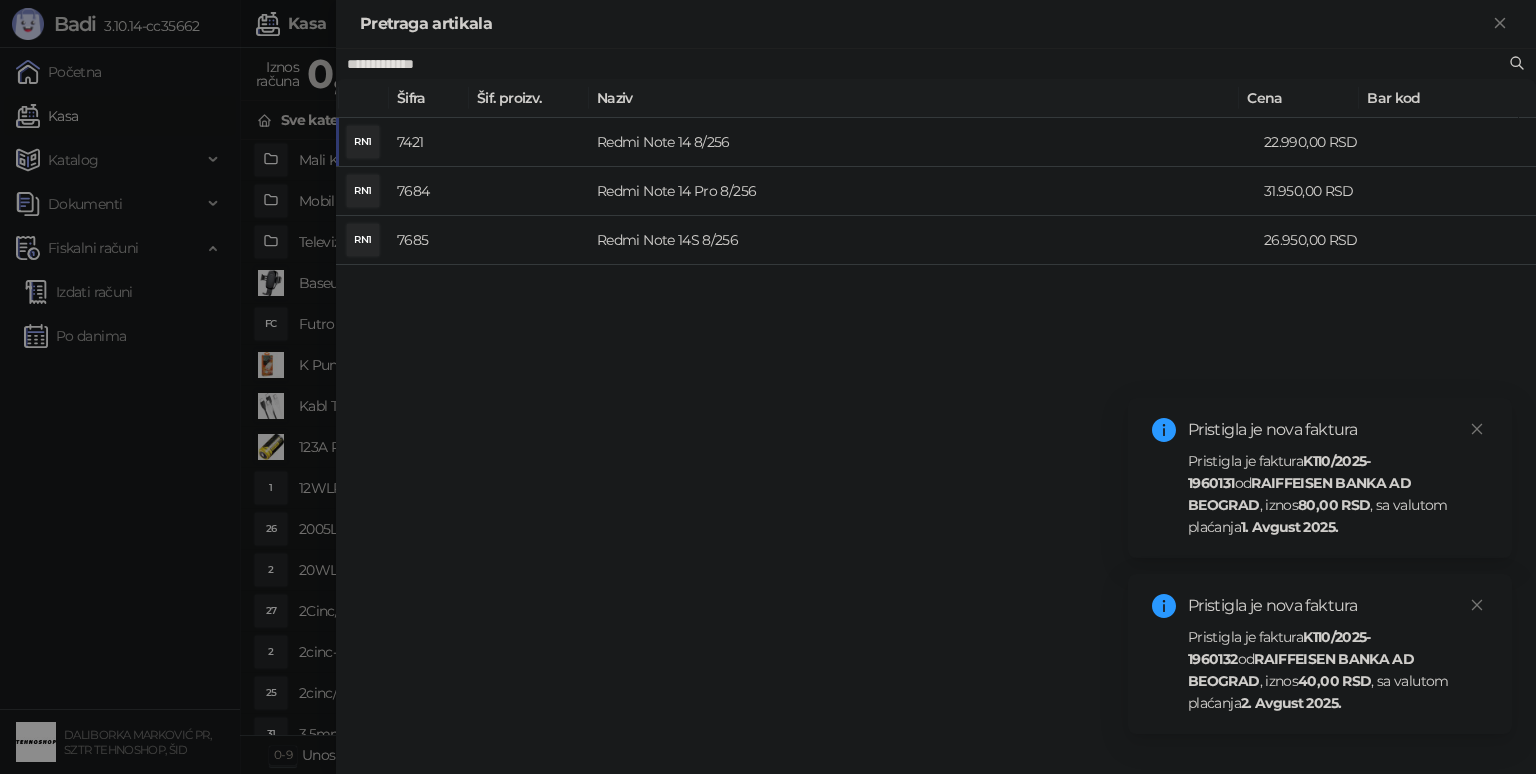 type on "**********" 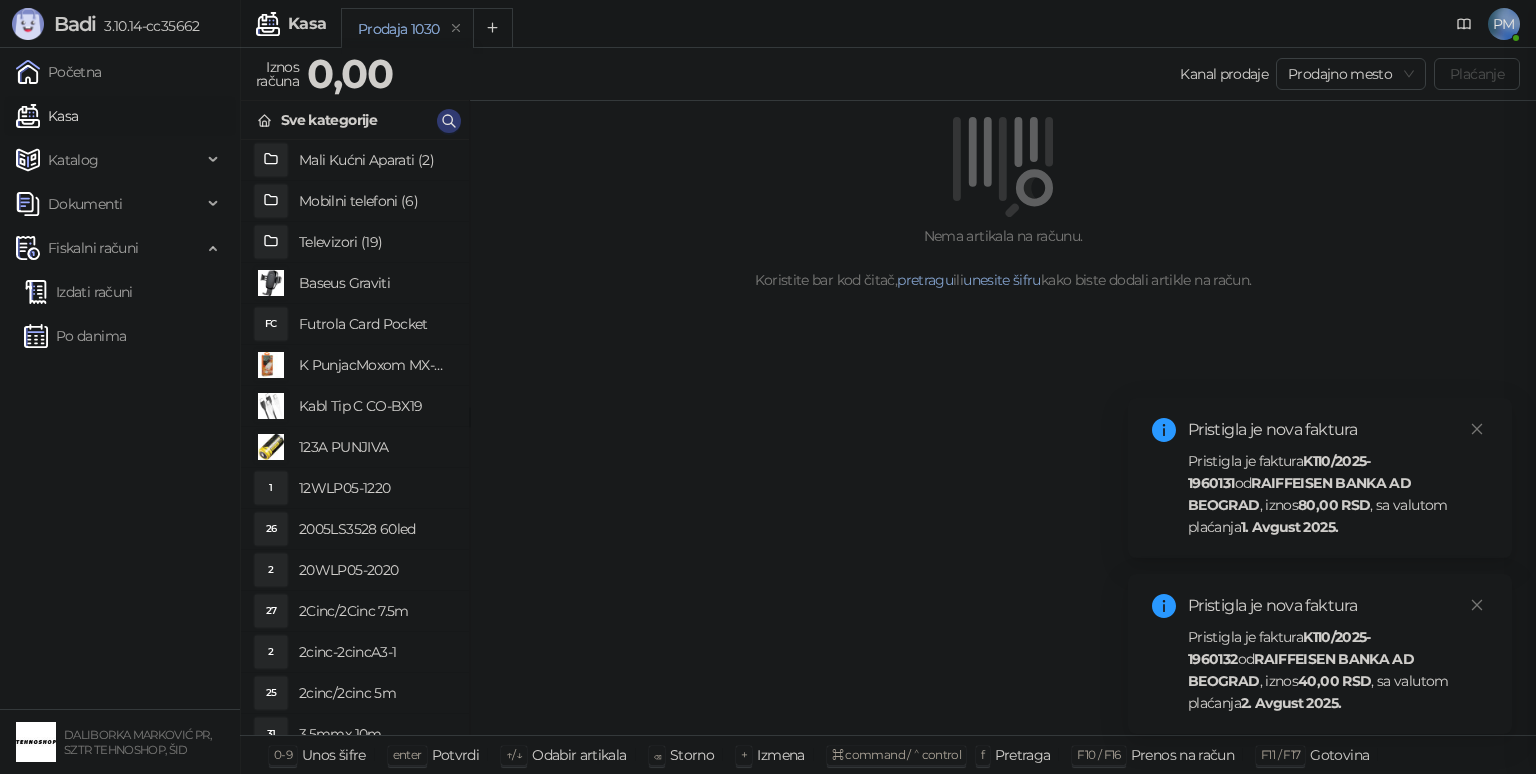 click on "Katalog" at bounding box center [73, 160] 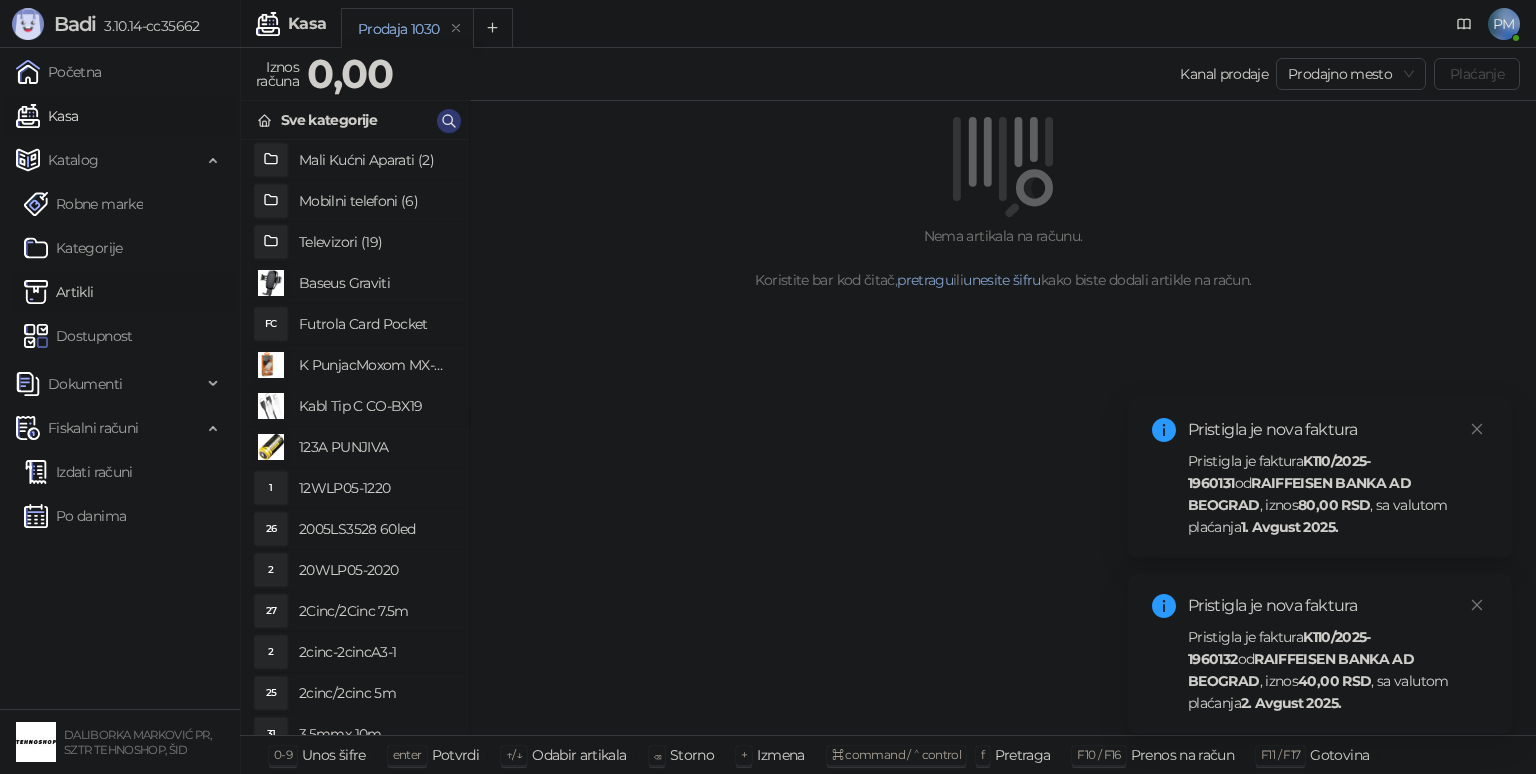 click on "Artikli" at bounding box center [59, 292] 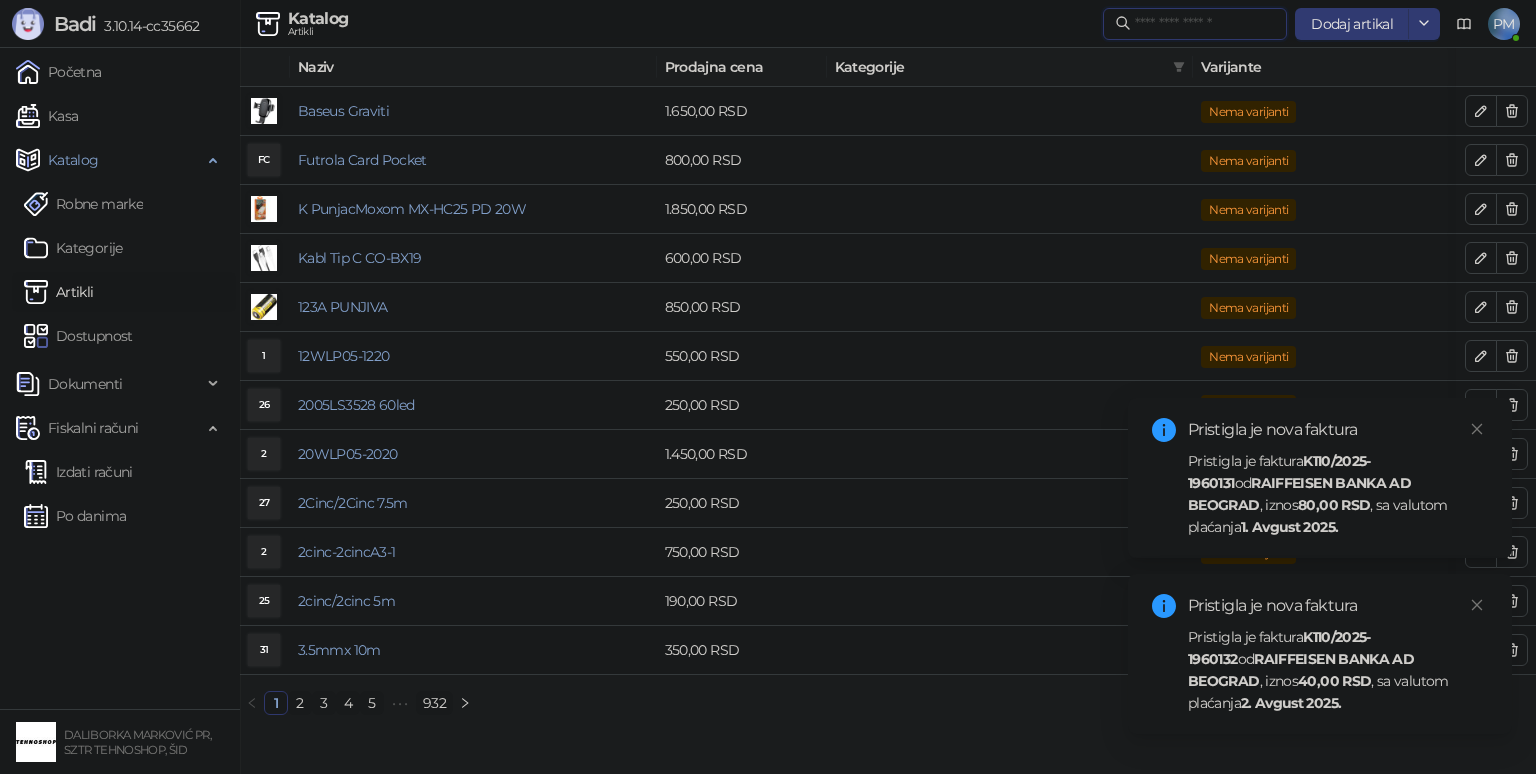 click at bounding box center [1205, 24] 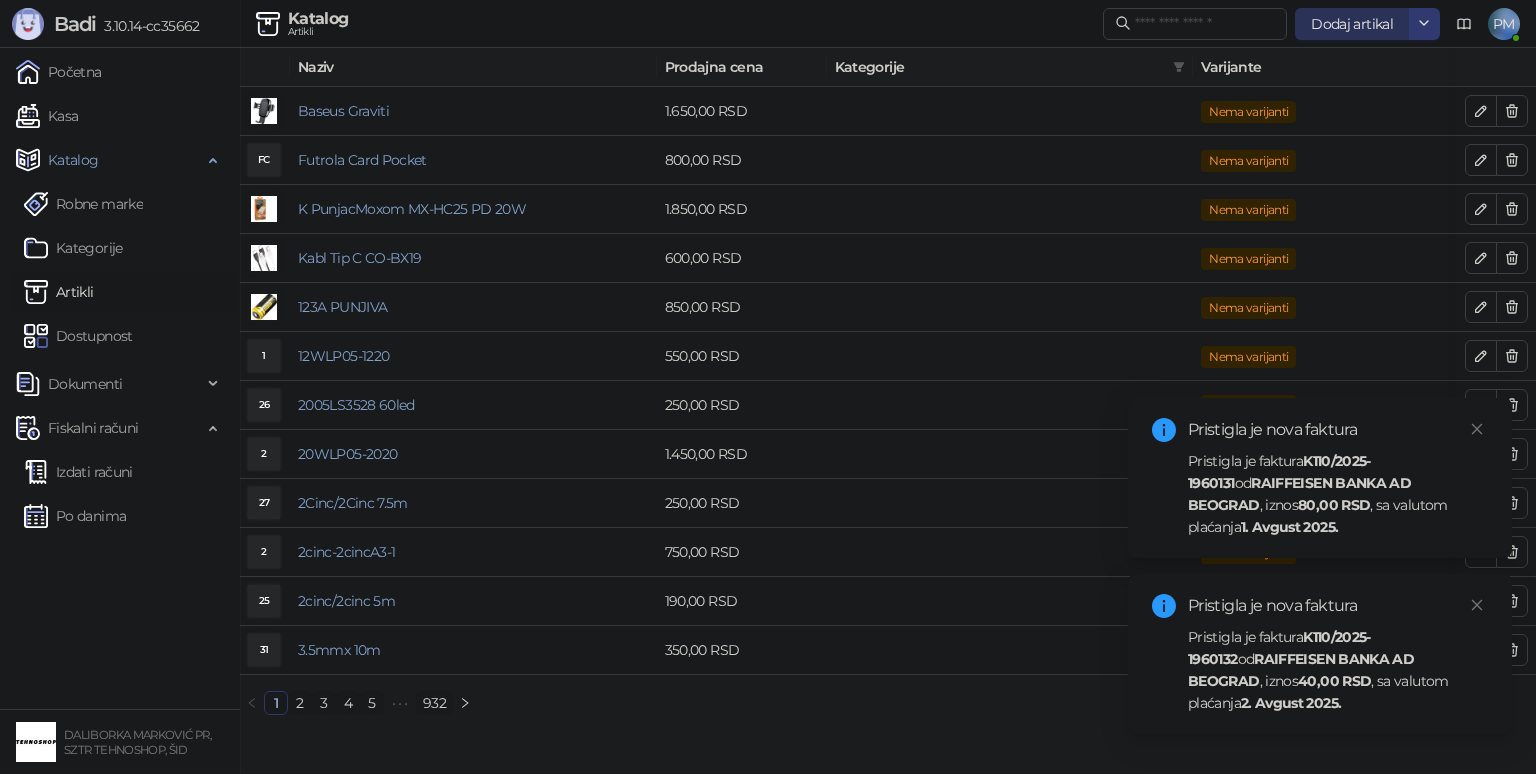 click on "Dodaj artikal" at bounding box center [1352, 24] 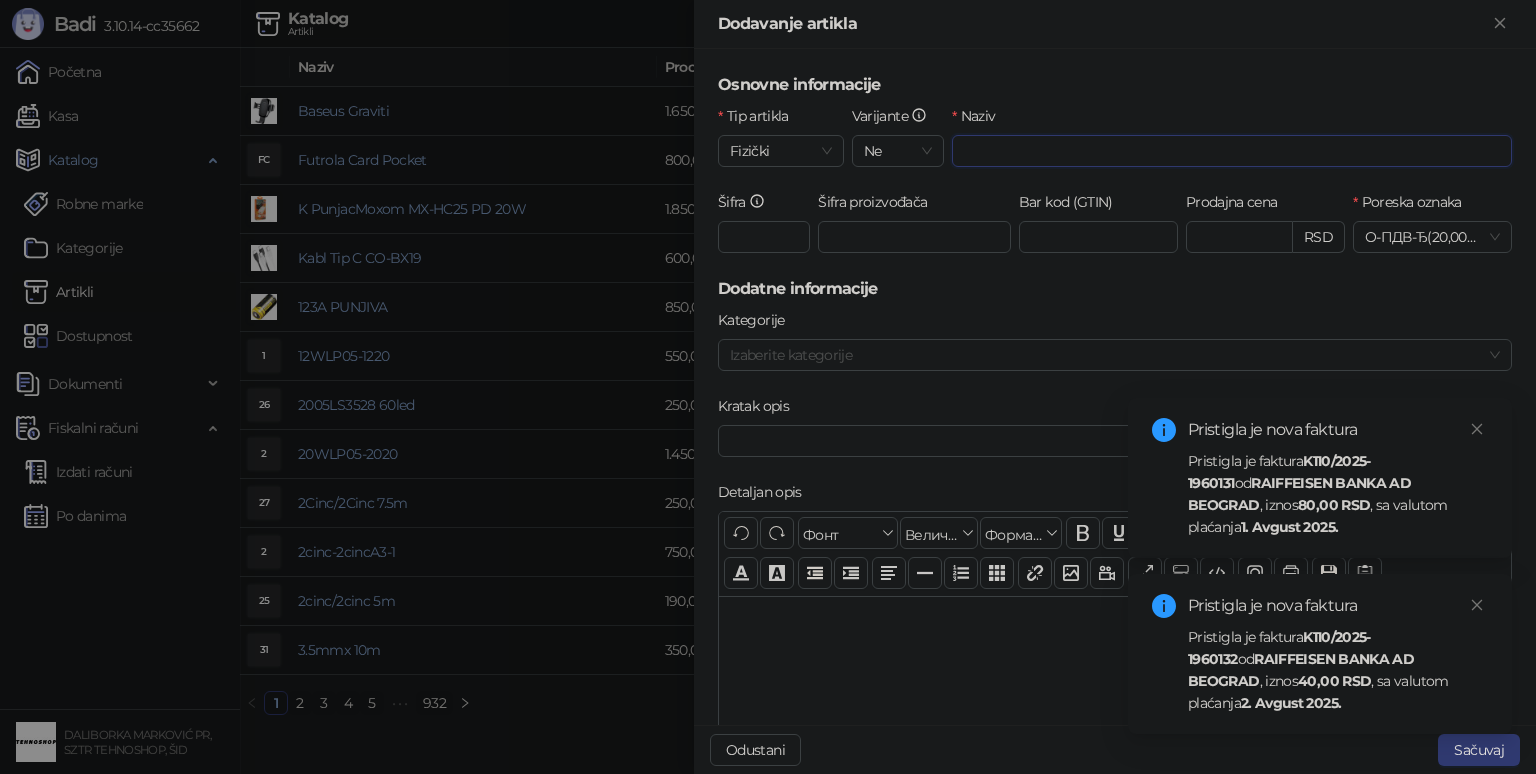 click on "Naziv" at bounding box center [1232, 151] 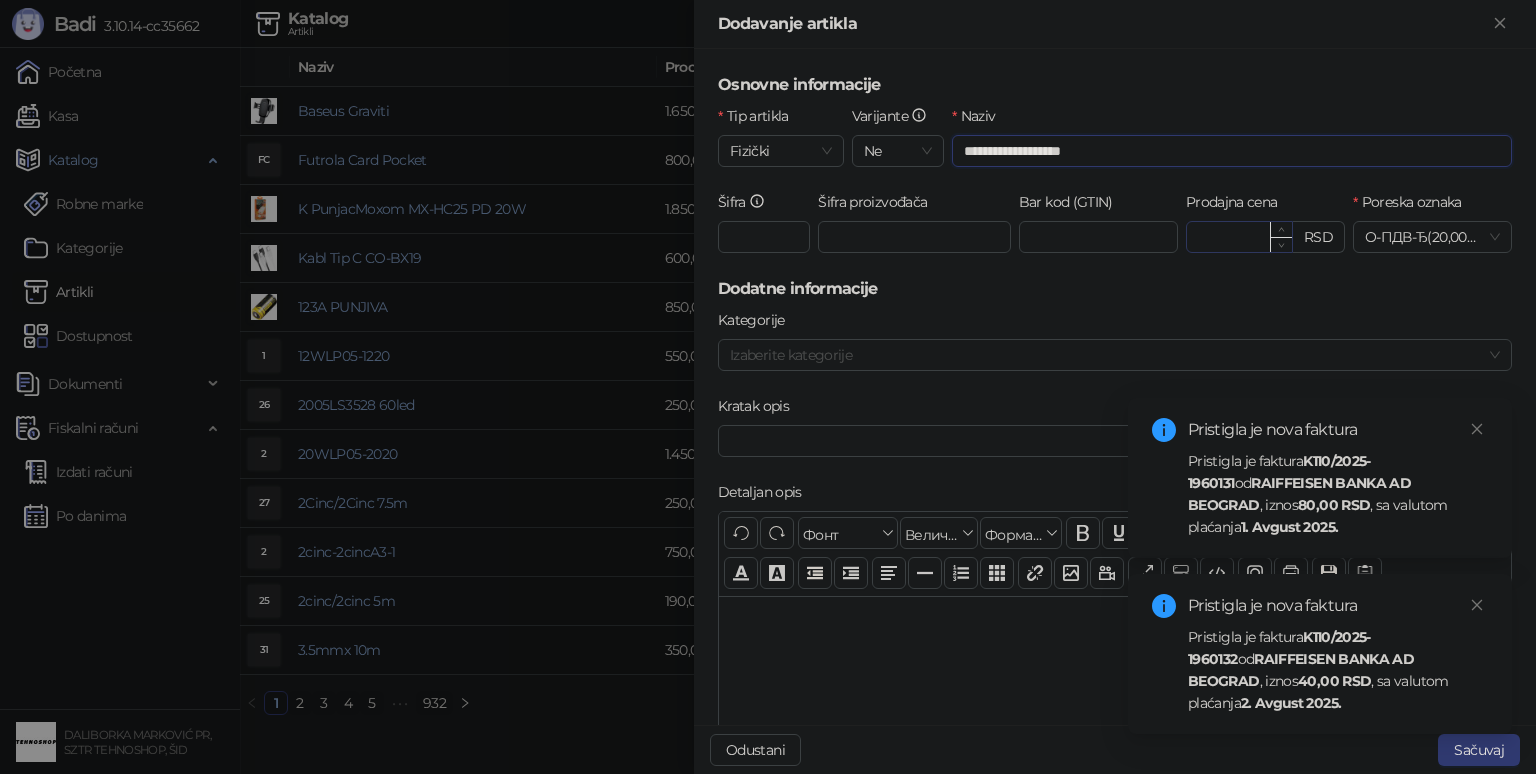 type on "**********" 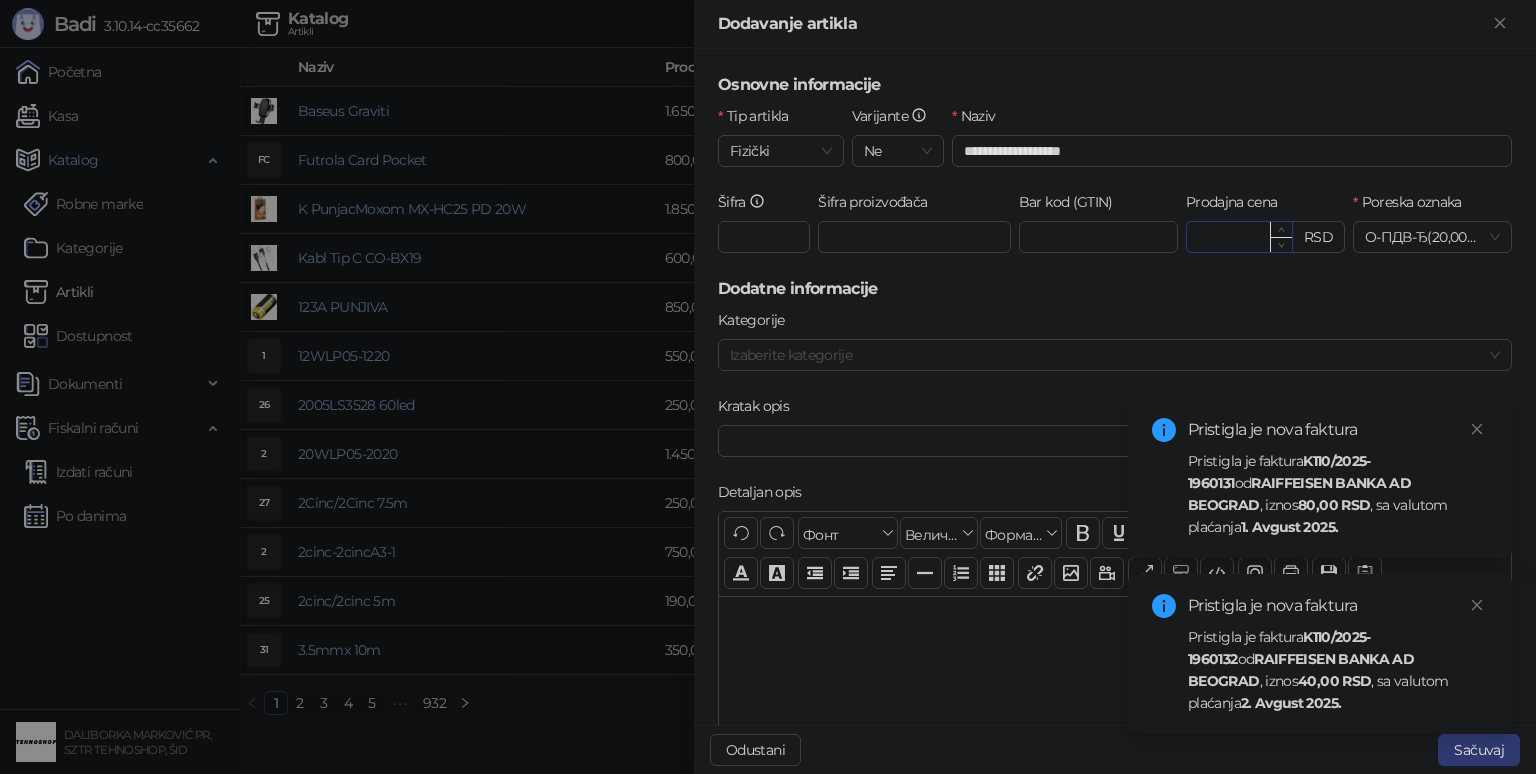 click on "Prodajna cena" at bounding box center [1239, 237] 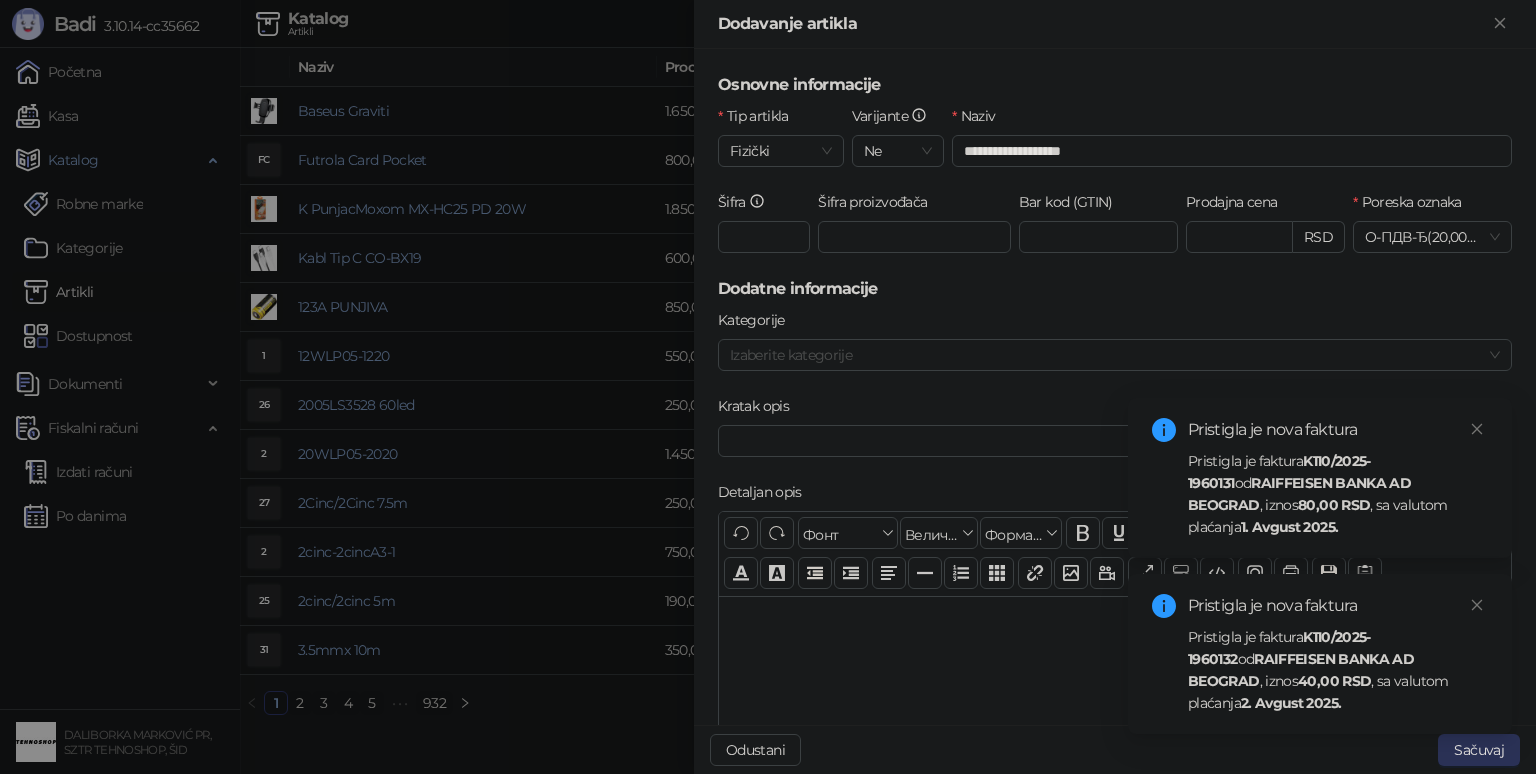 type on "********" 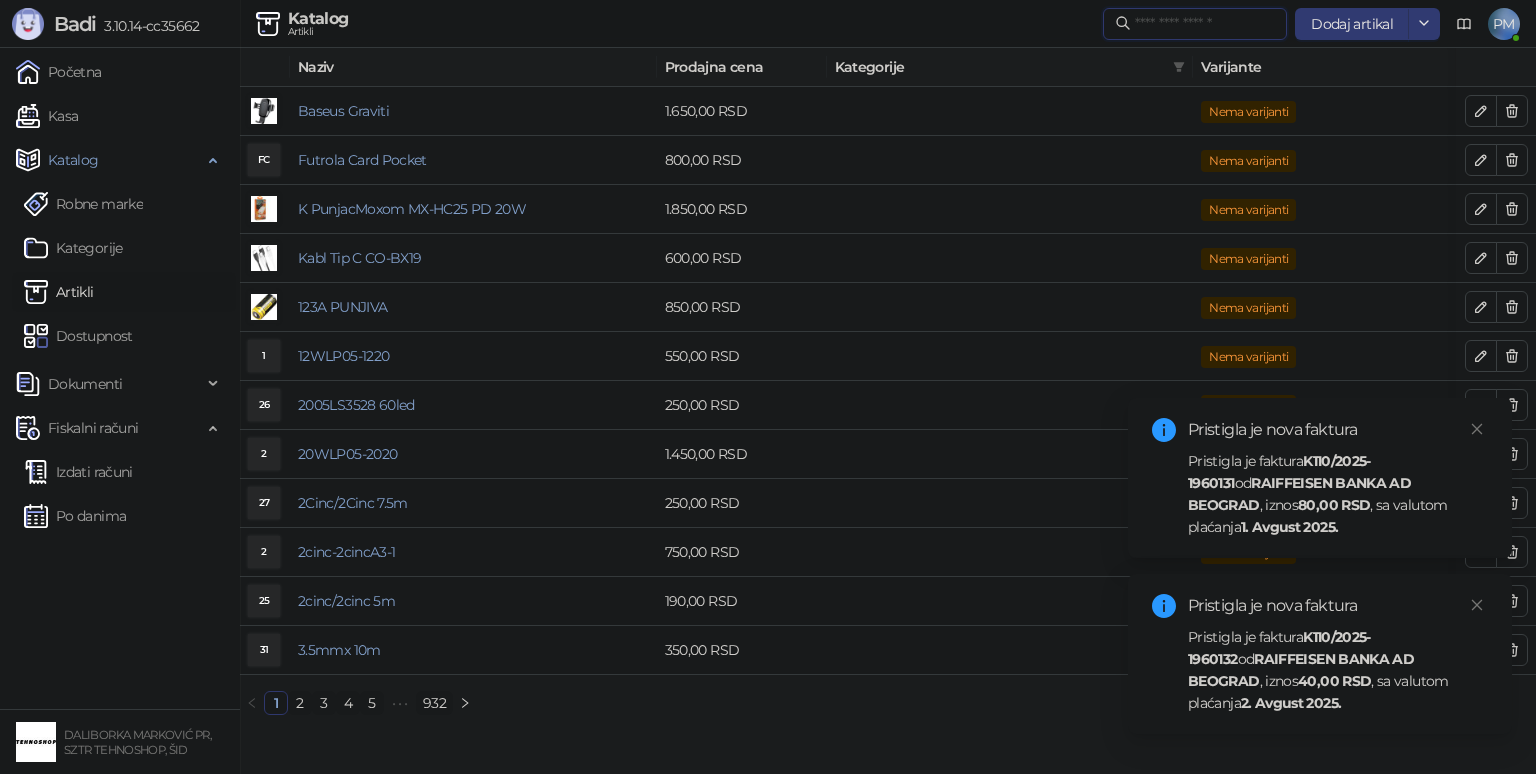 click at bounding box center (1205, 24) 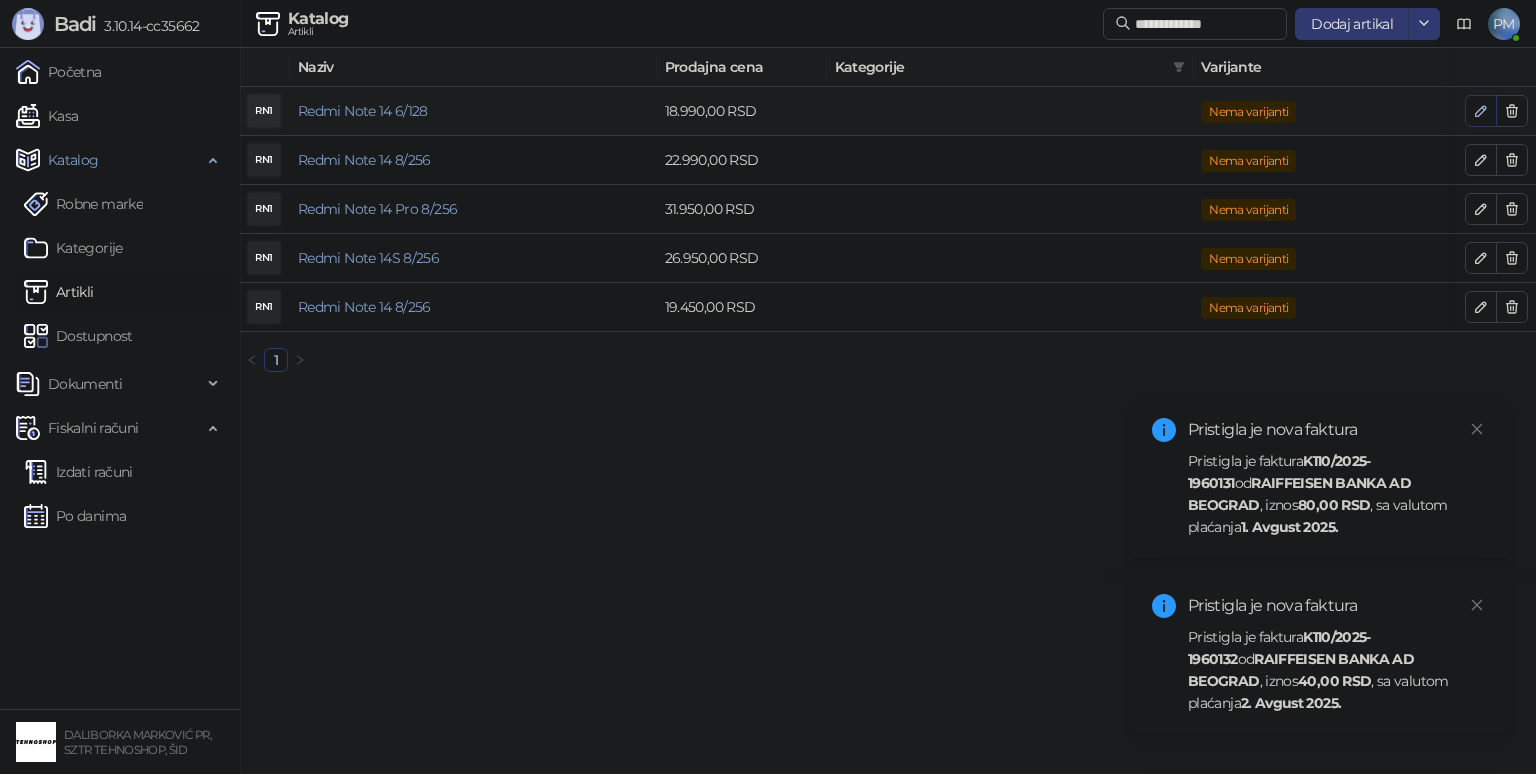 click 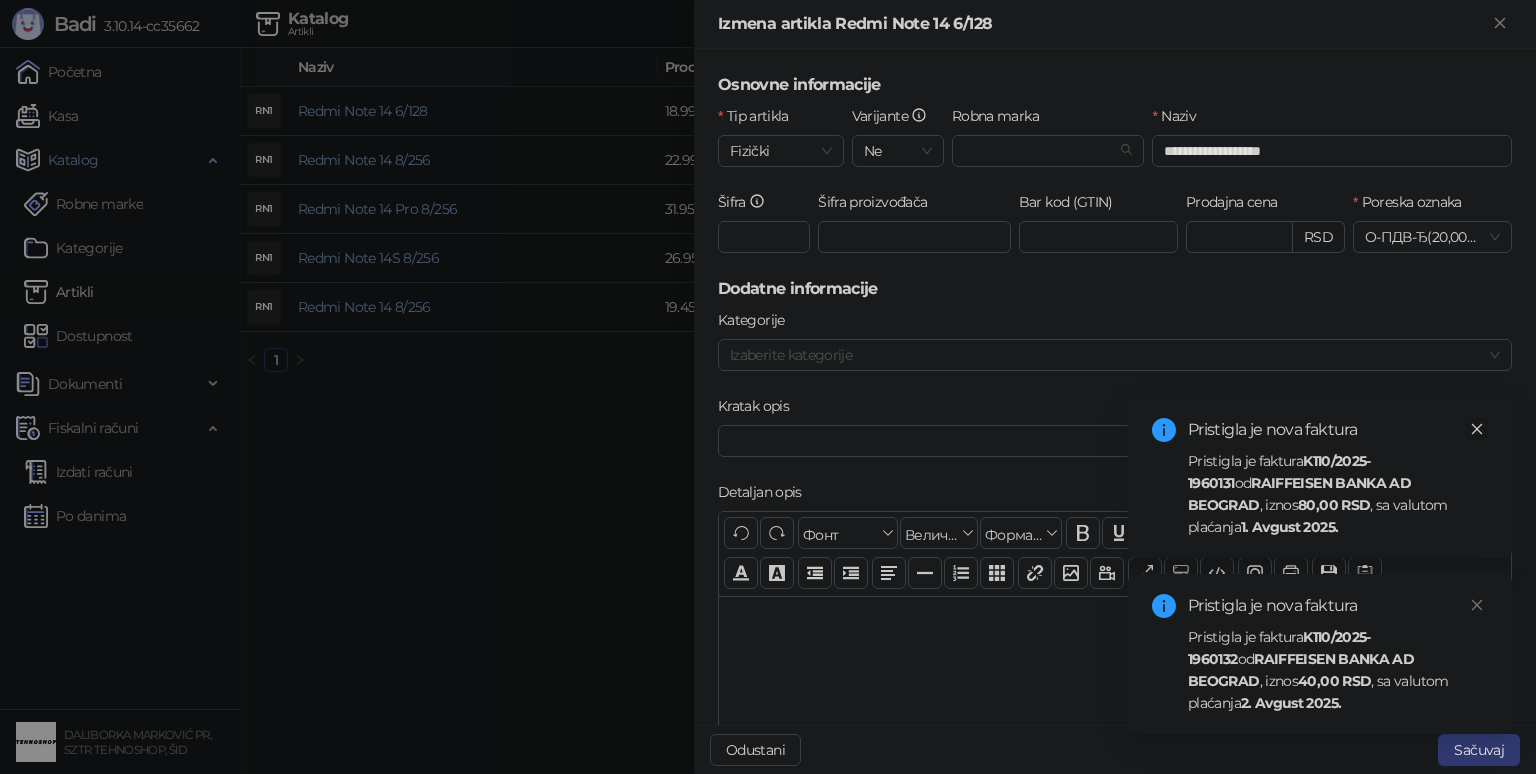 click at bounding box center (1477, 429) 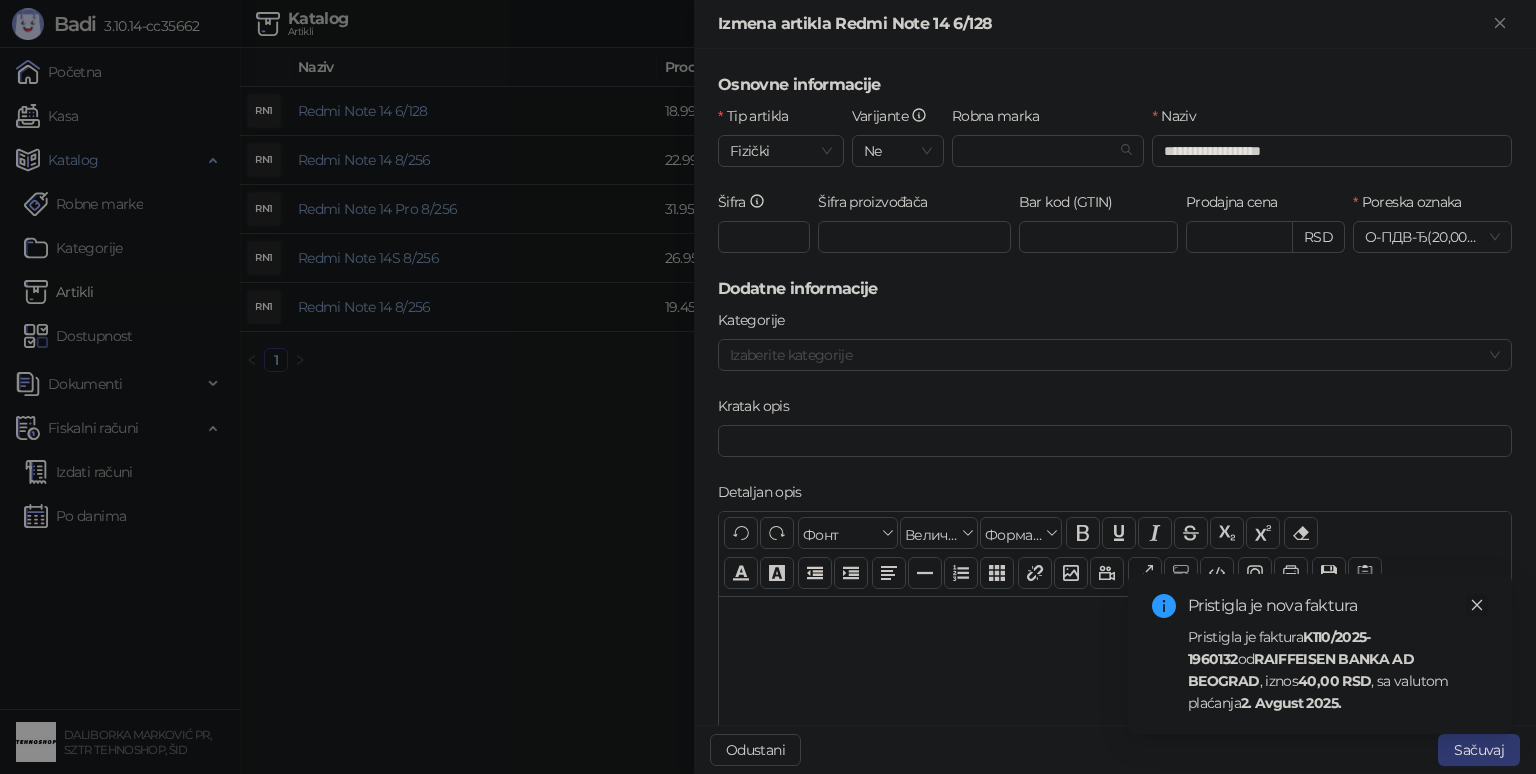 click 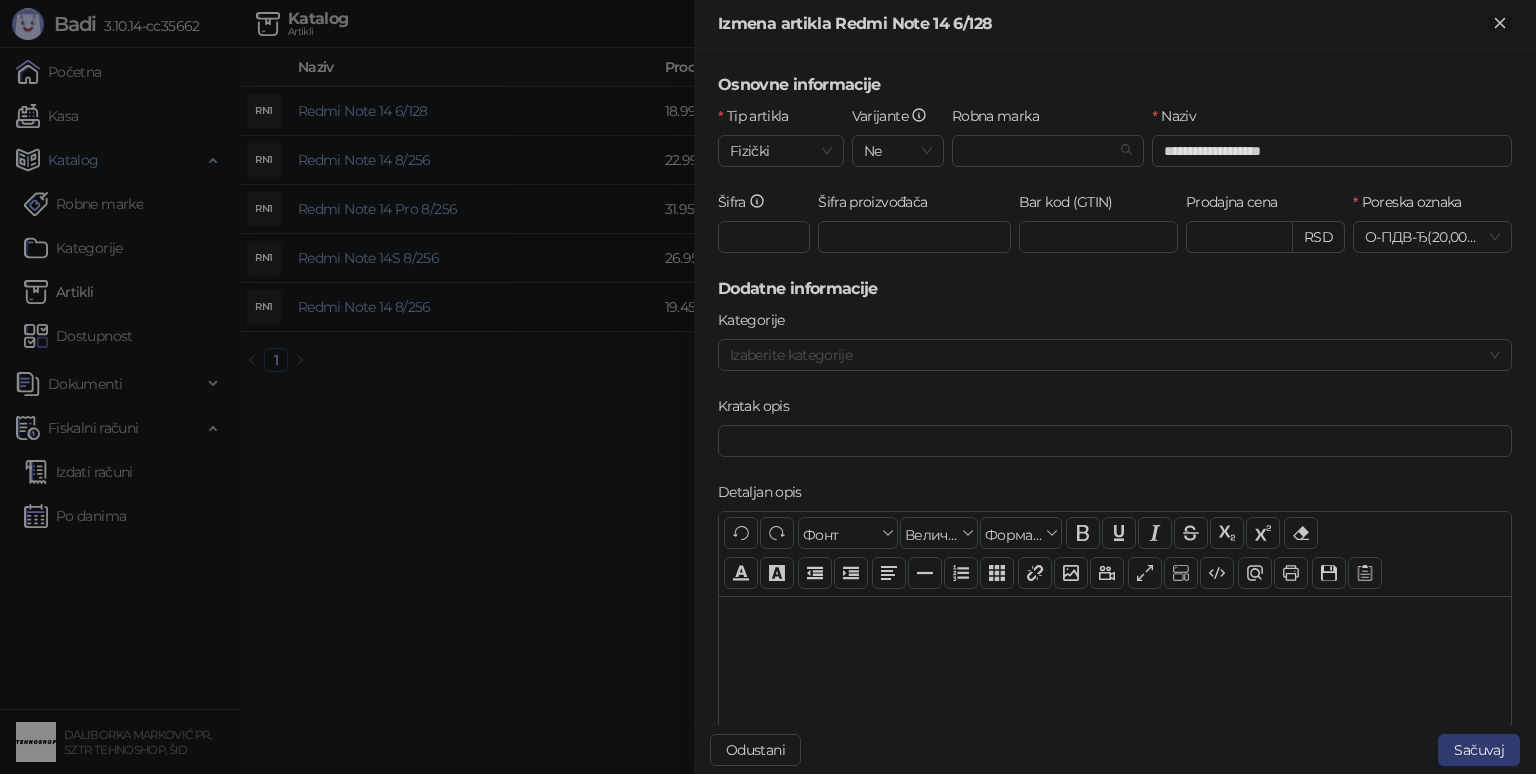 click at bounding box center (1500, 24) 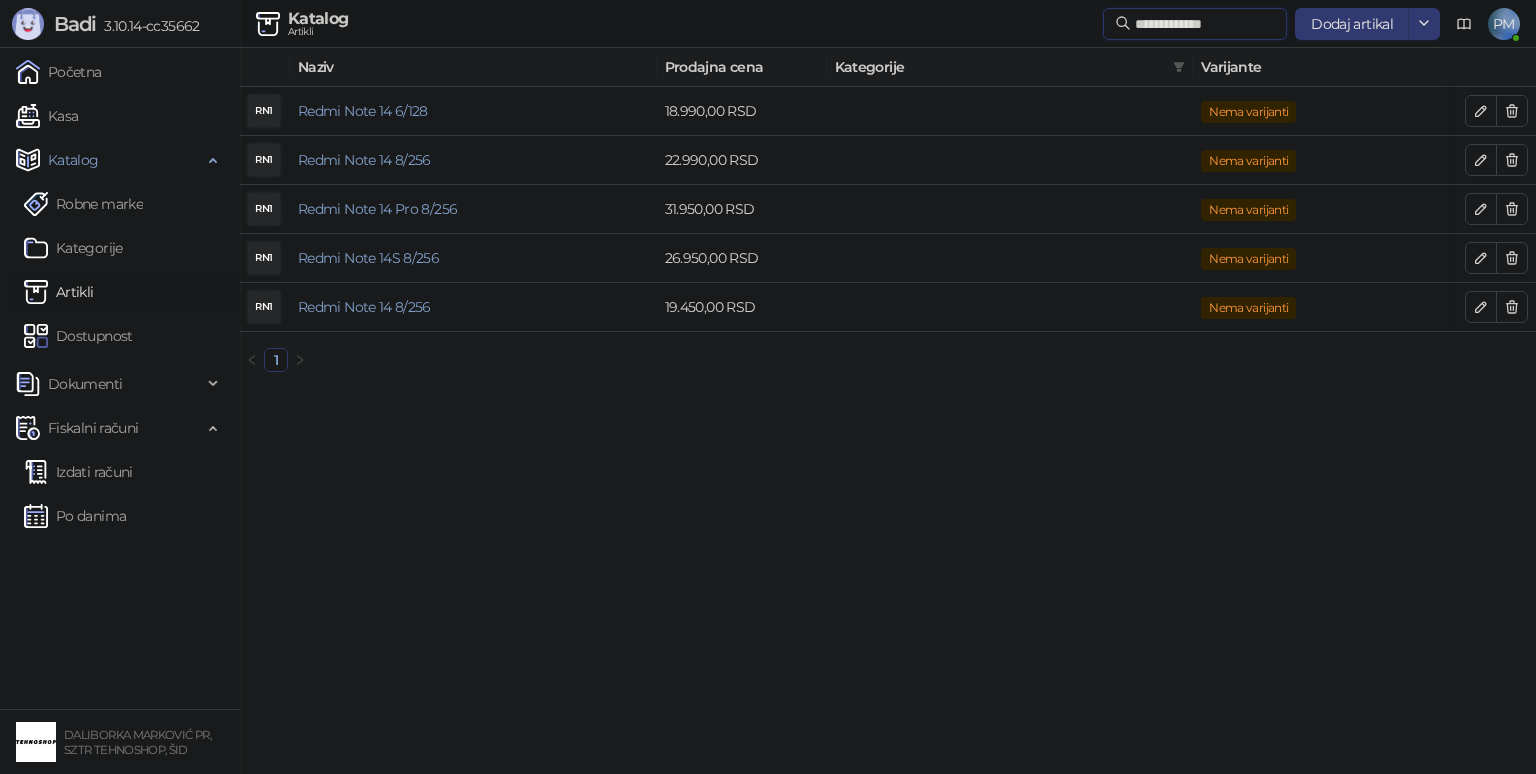 click on "**********" at bounding box center (1205, 24) 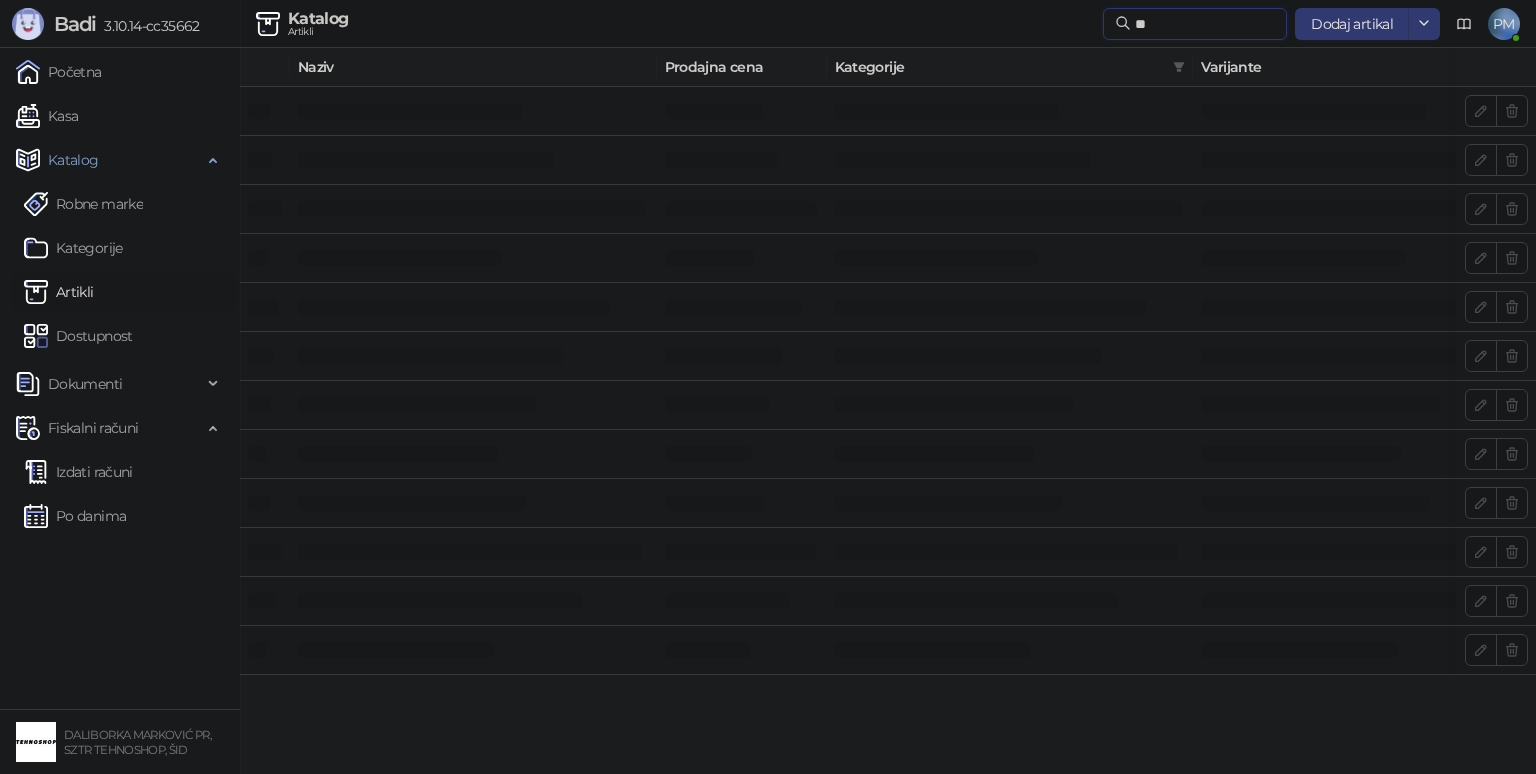 type on "*" 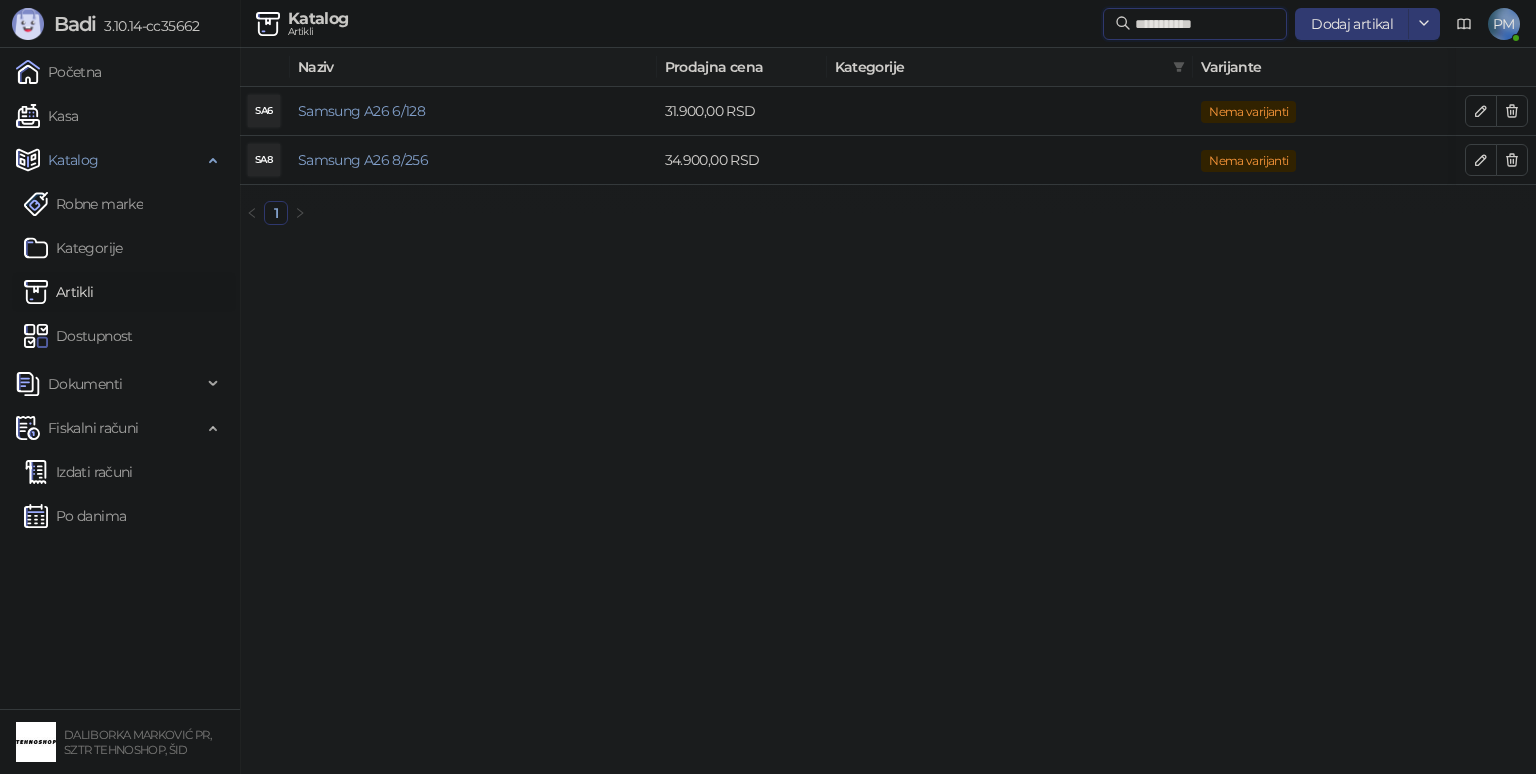 click on "**********" at bounding box center (1205, 24) 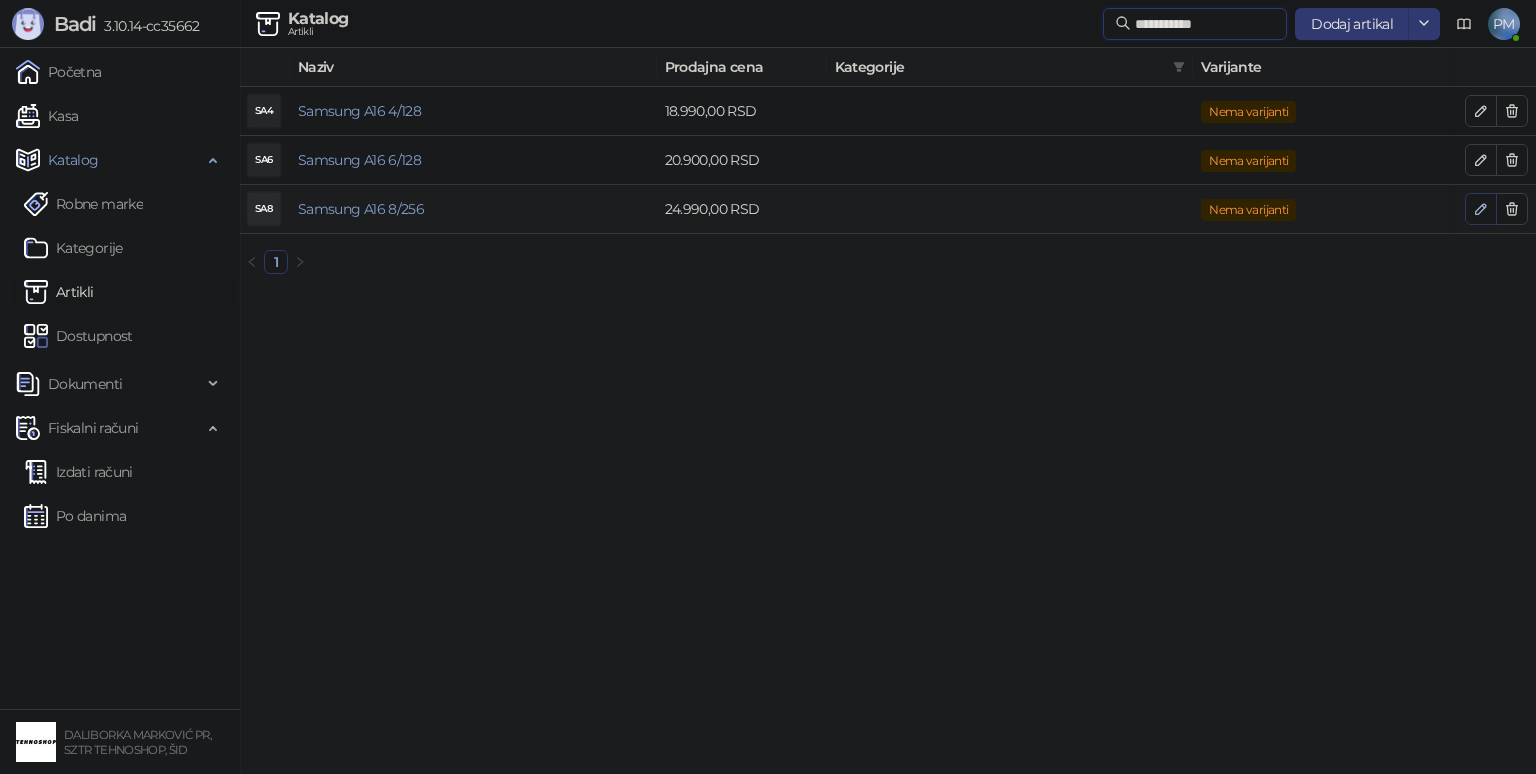 type on "**********" 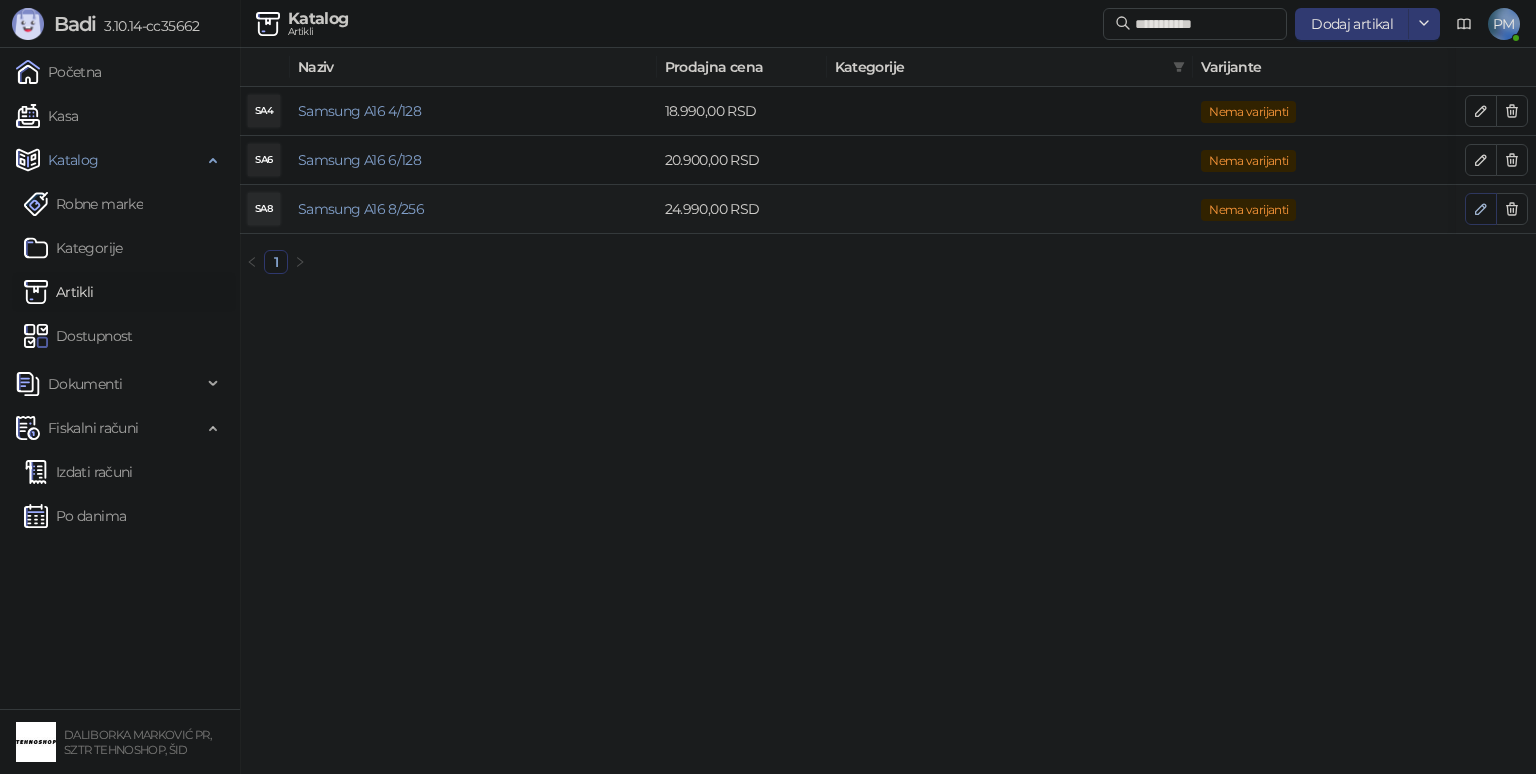 click 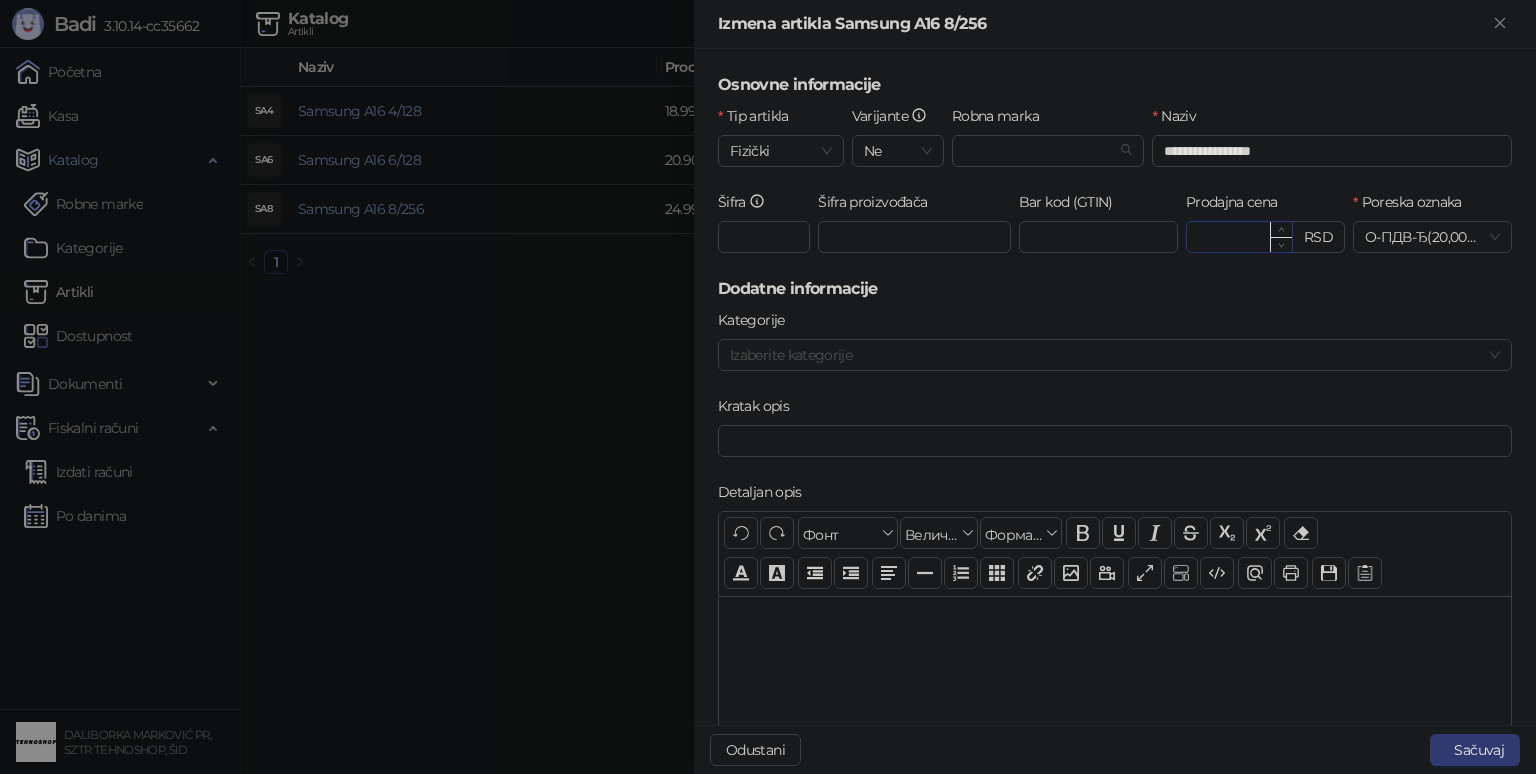 click on "********" at bounding box center [1239, 237] 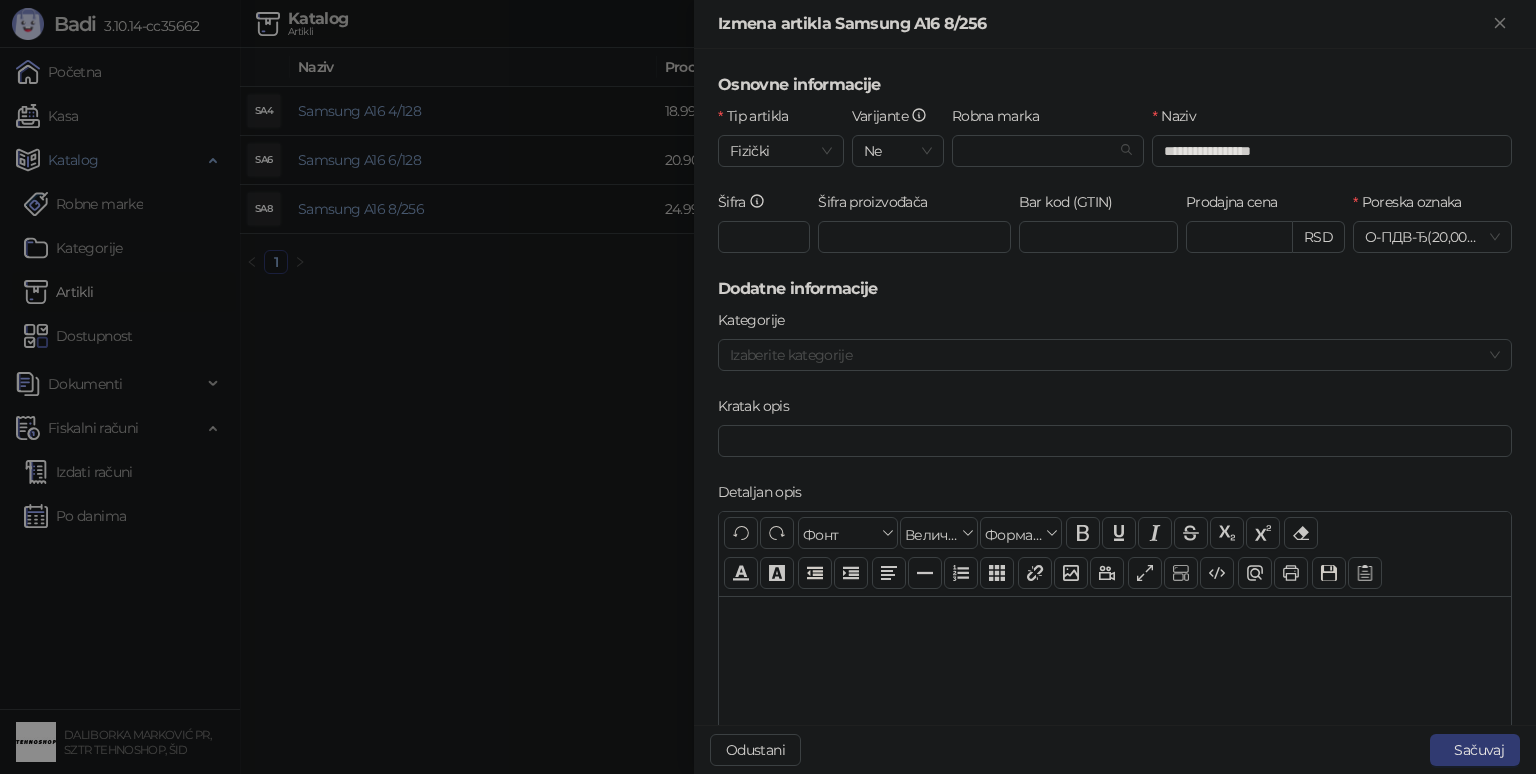 type on "********" 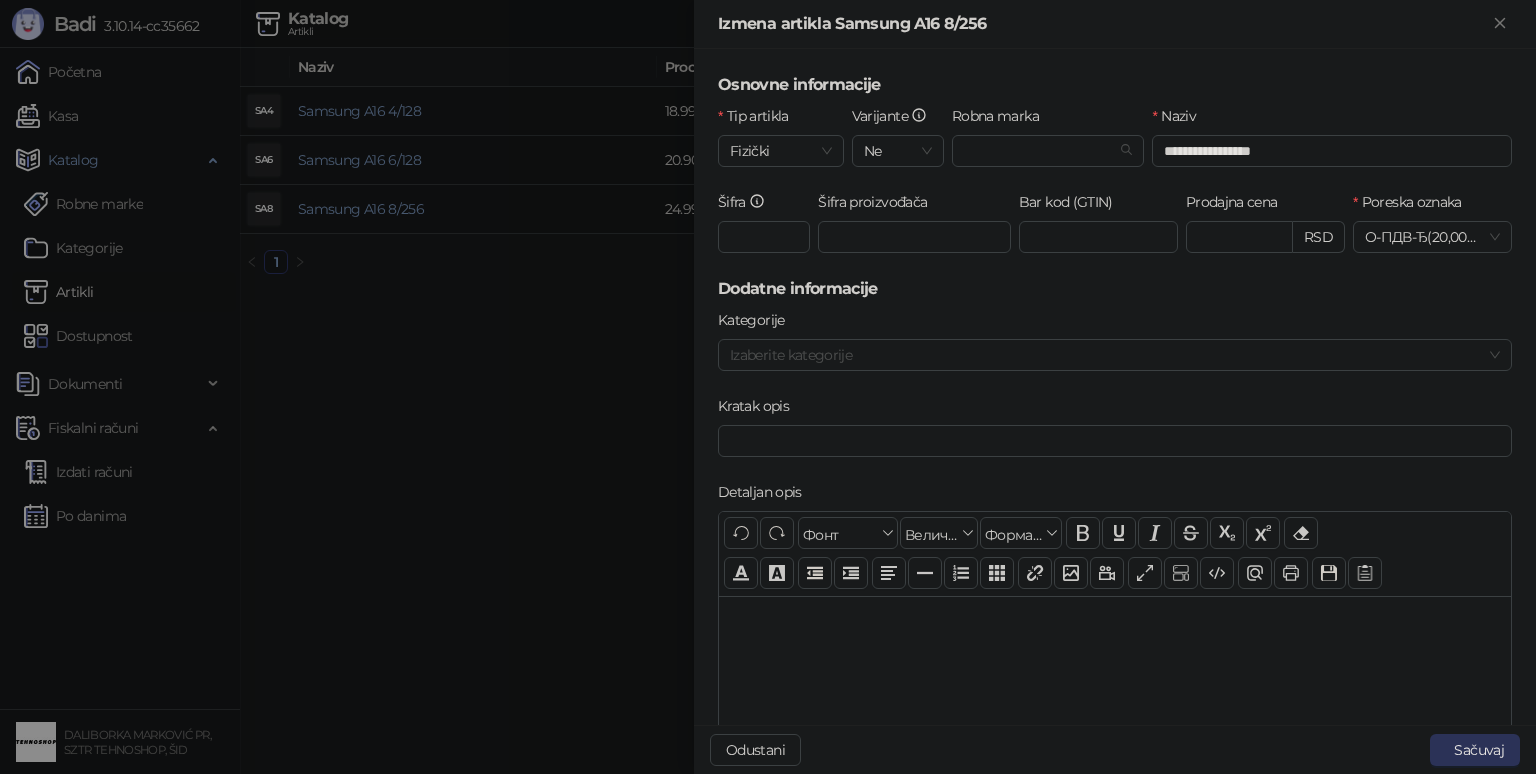 click on "Sačuvaj" at bounding box center [1475, 750] 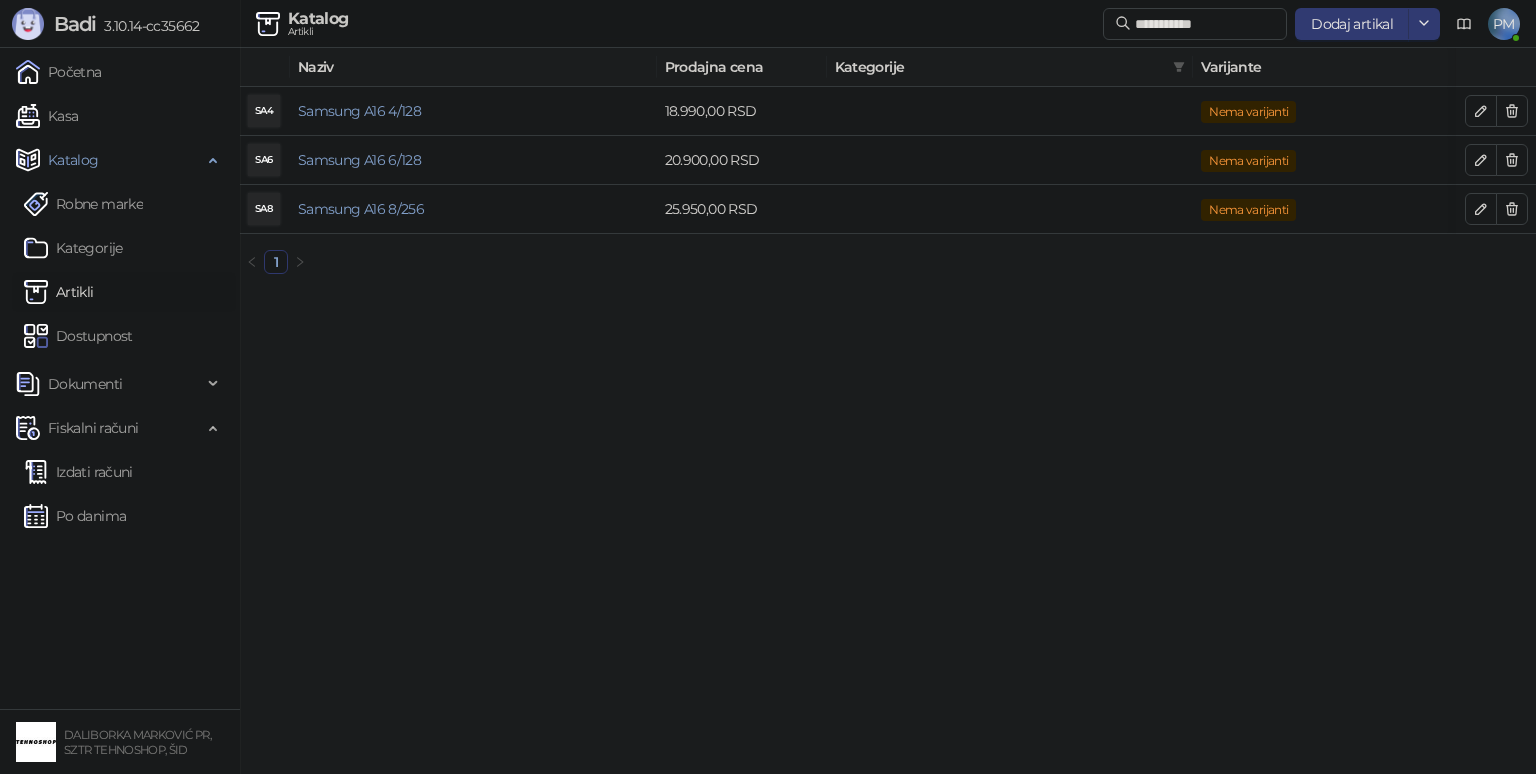 drag, startPoint x: 1432, startPoint y: 66, endPoint x: 1346, endPoint y: 159, distance: 126.66886 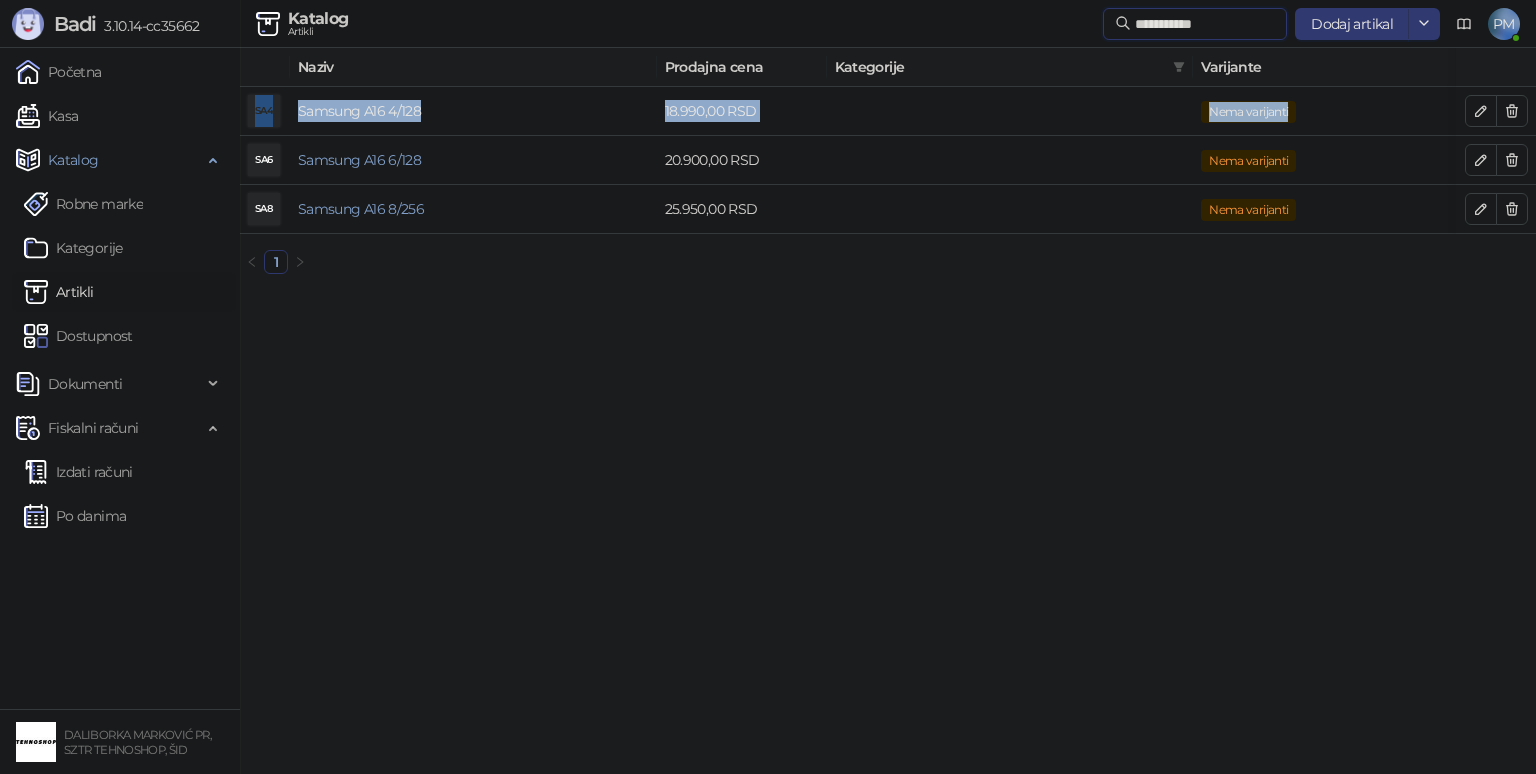 click on "**********" at bounding box center [1205, 24] 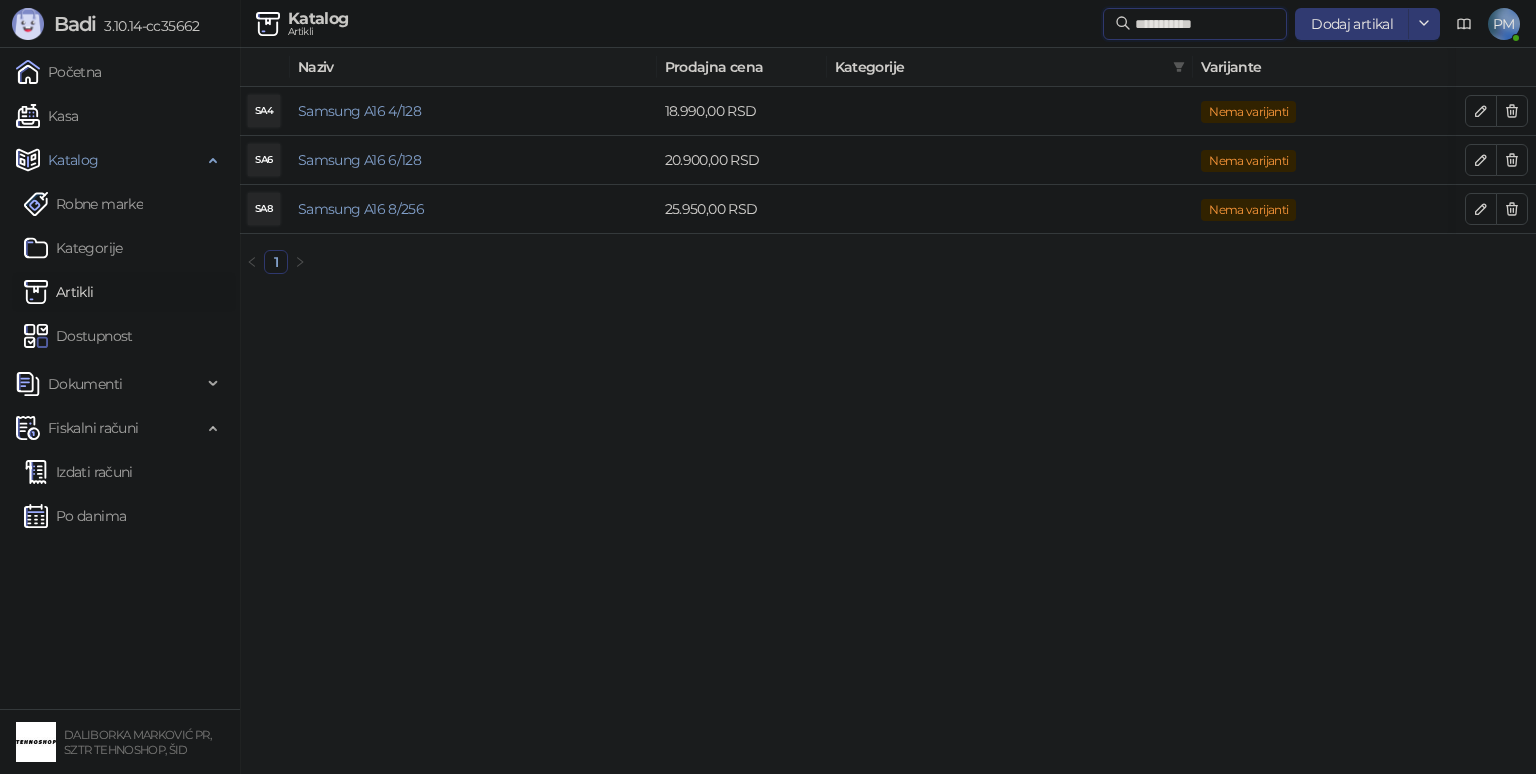 click on "**********" at bounding box center [1205, 24] 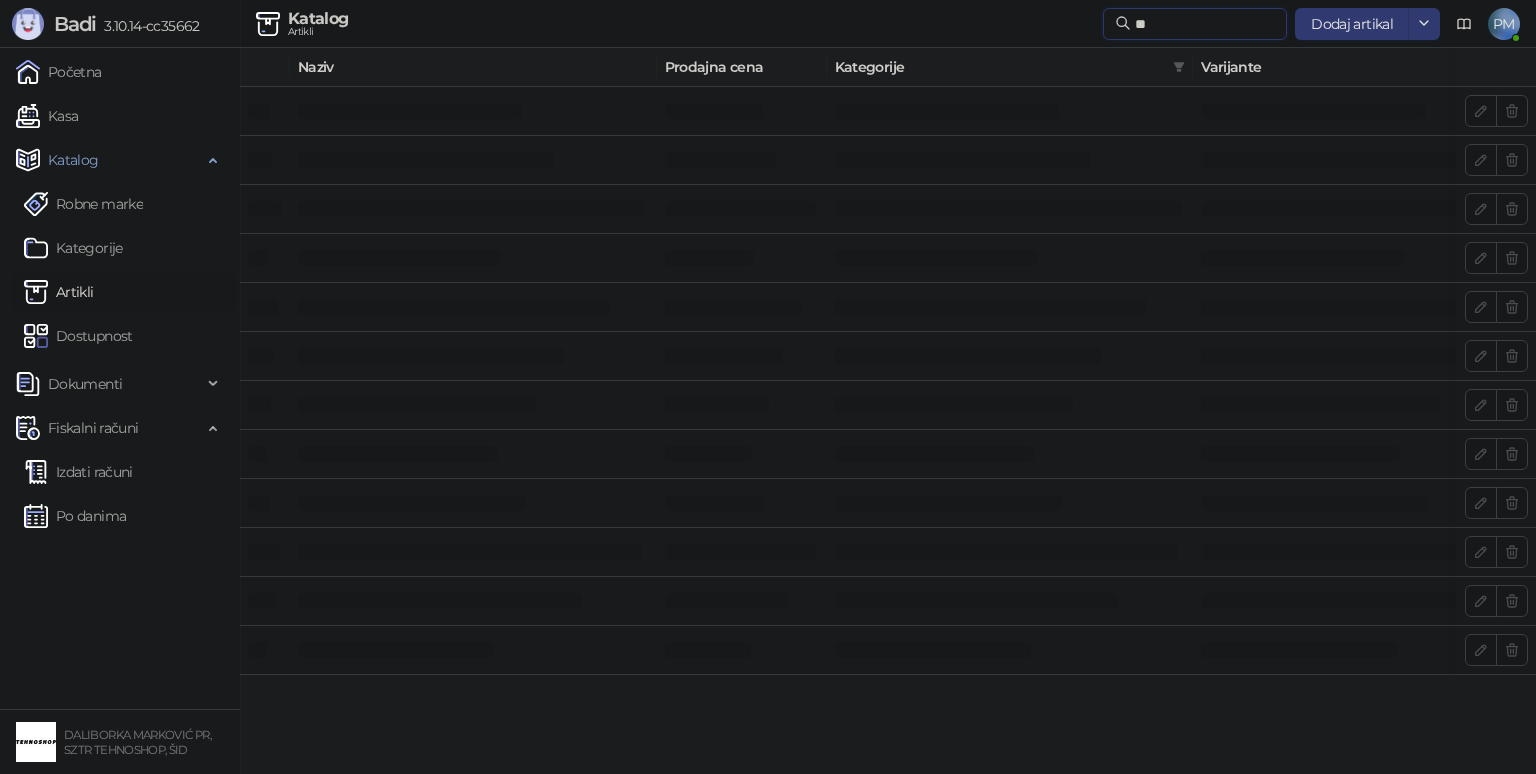 type on "*" 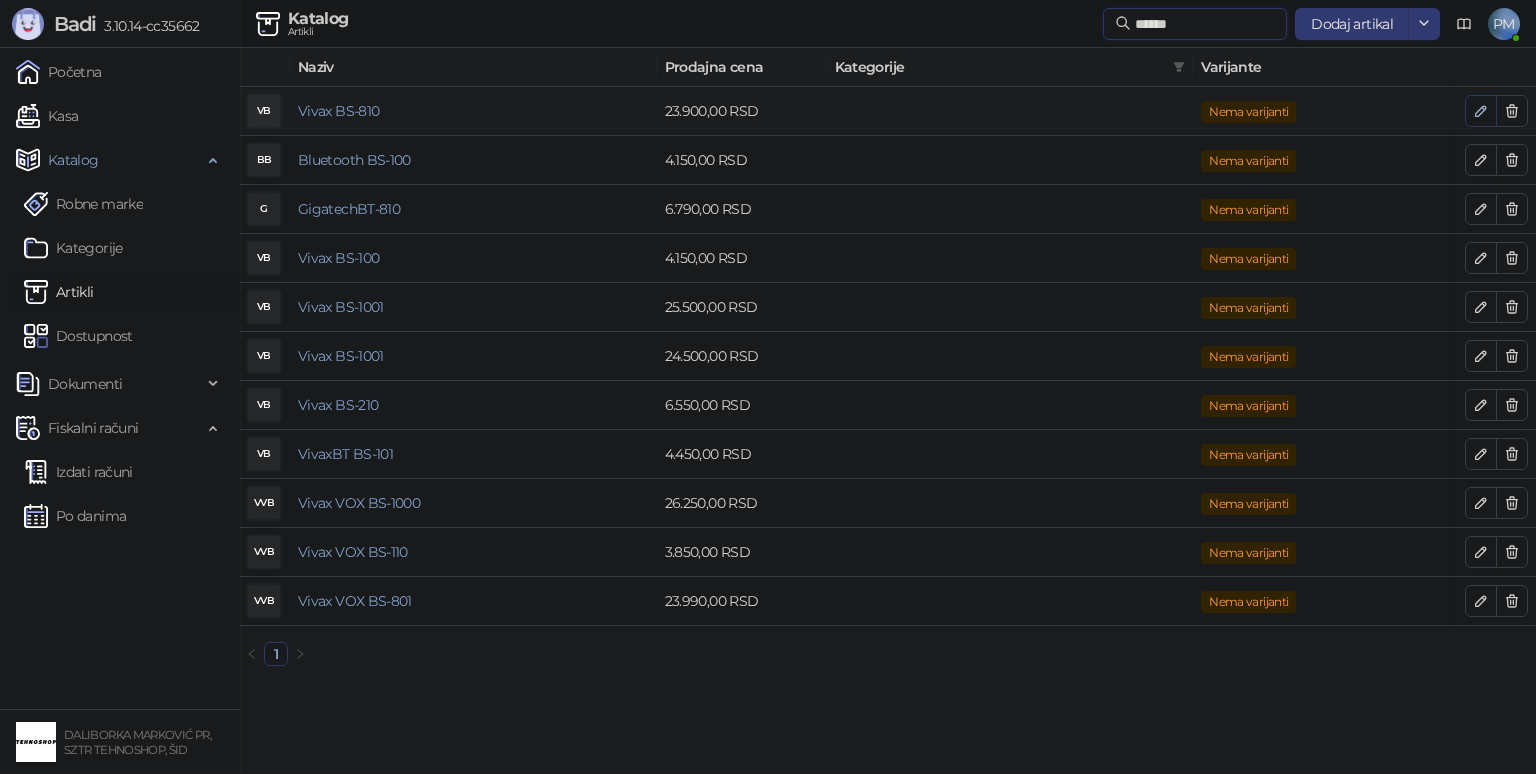 type on "******" 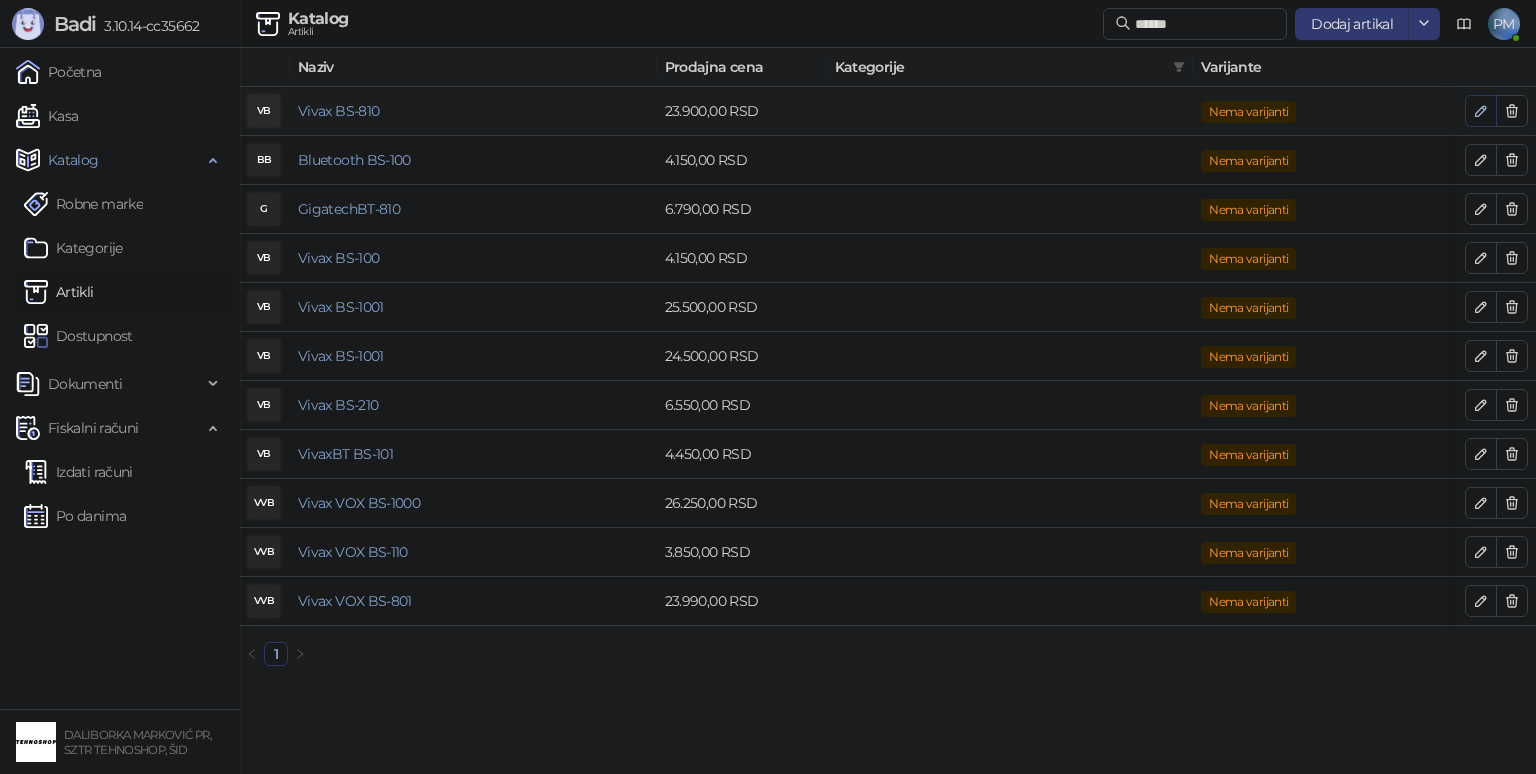 click 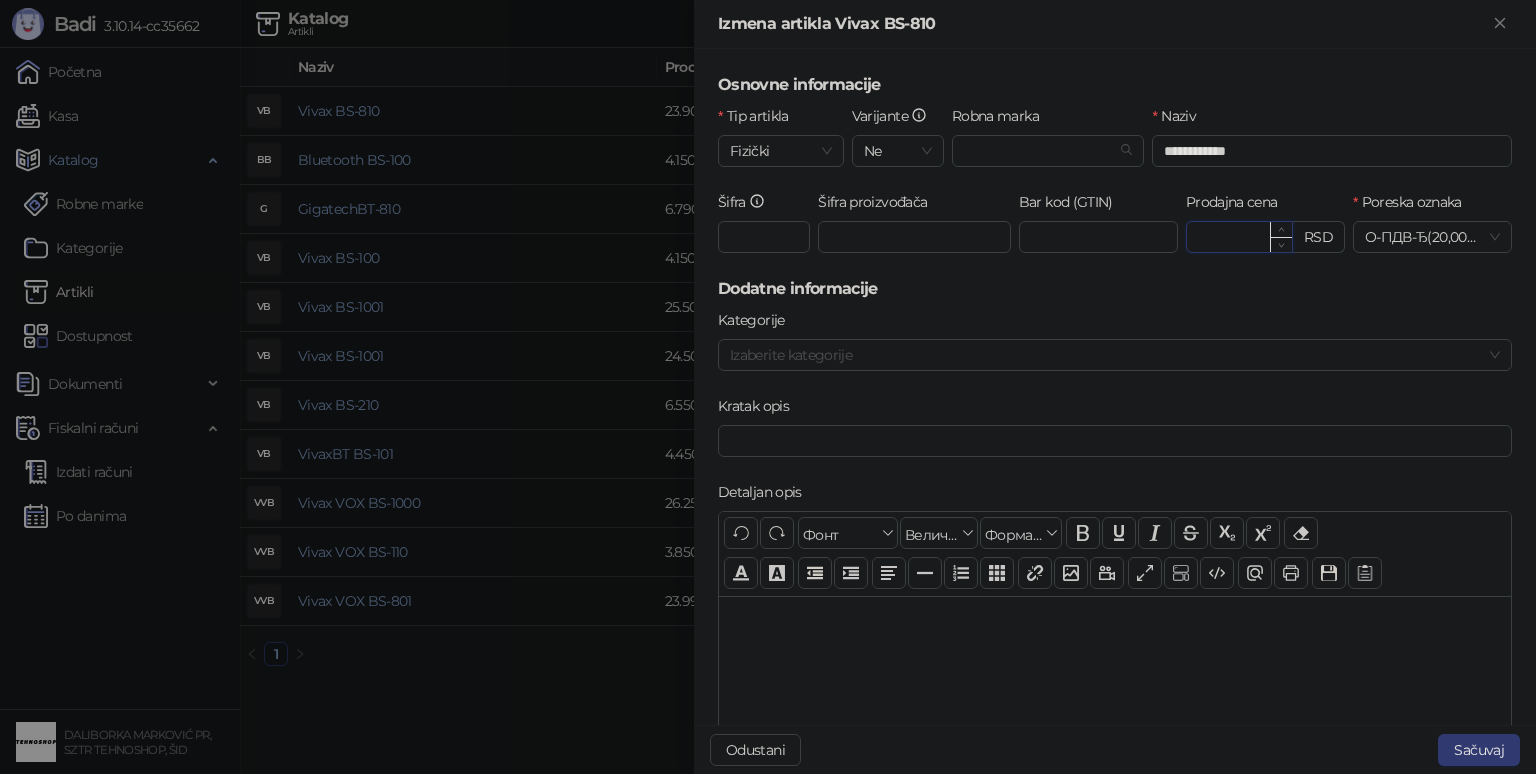 click on "********" at bounding box center (1239, 237) 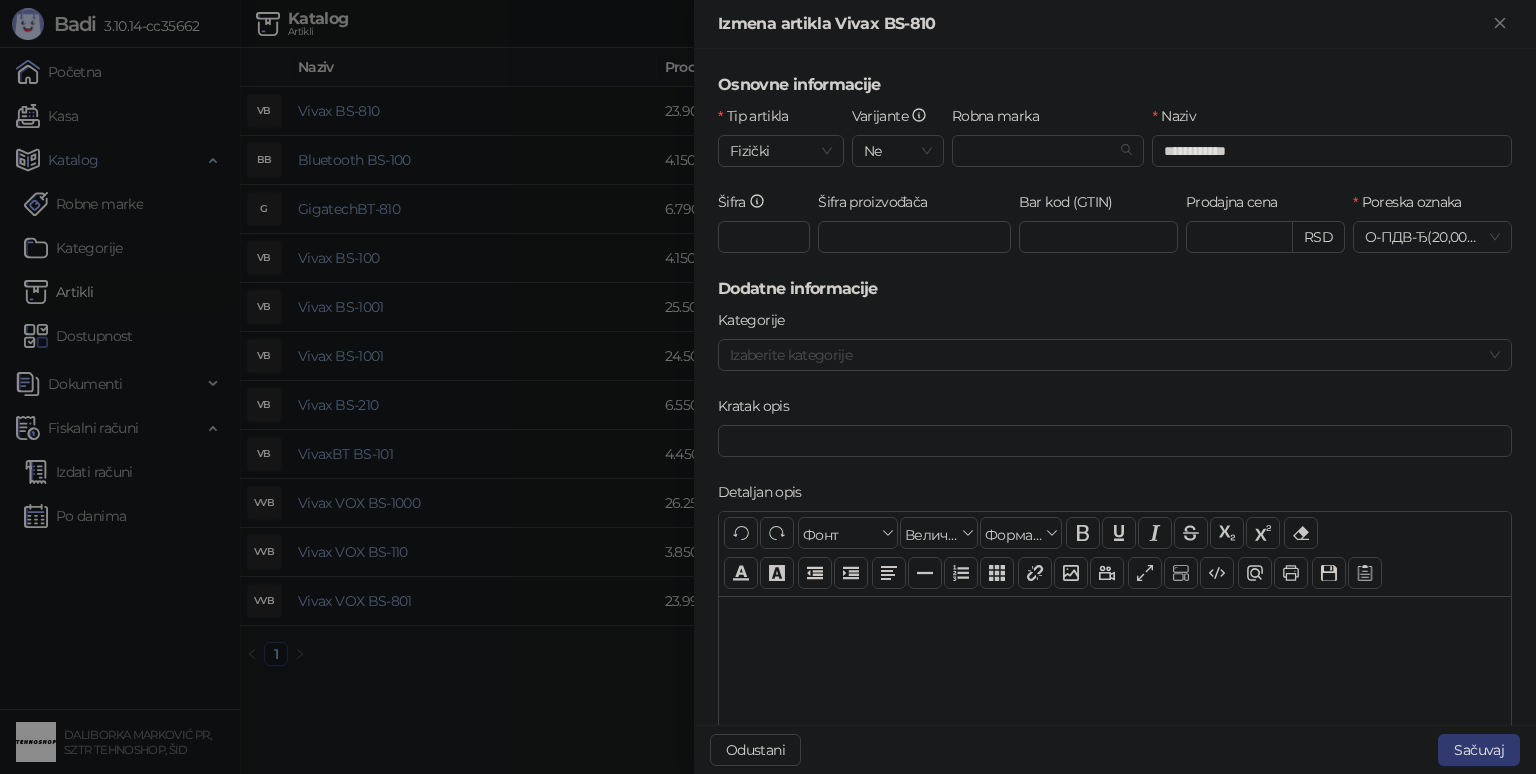 type on "********" 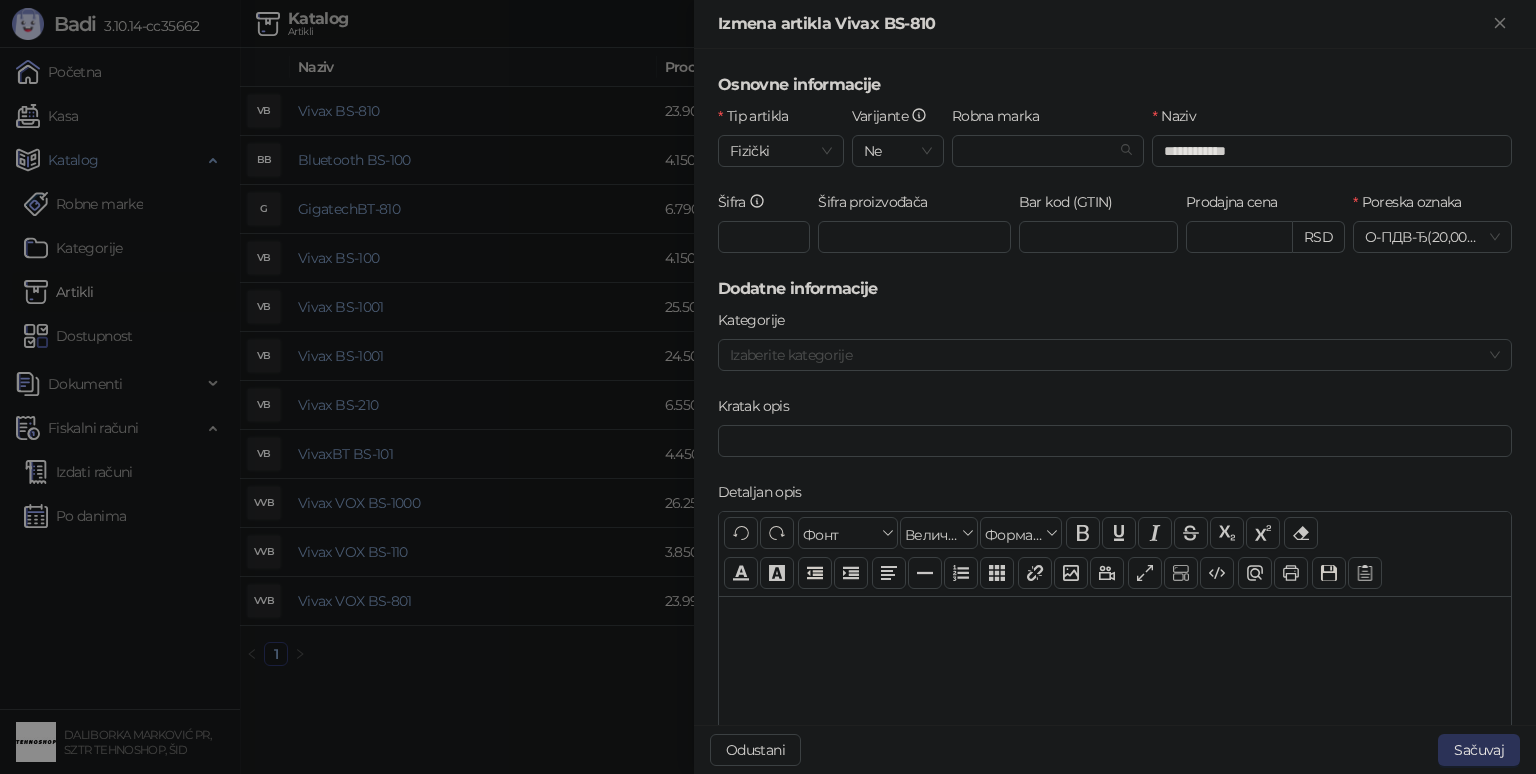 click on "Sačuvaj" at bounding box center [1479, 750] 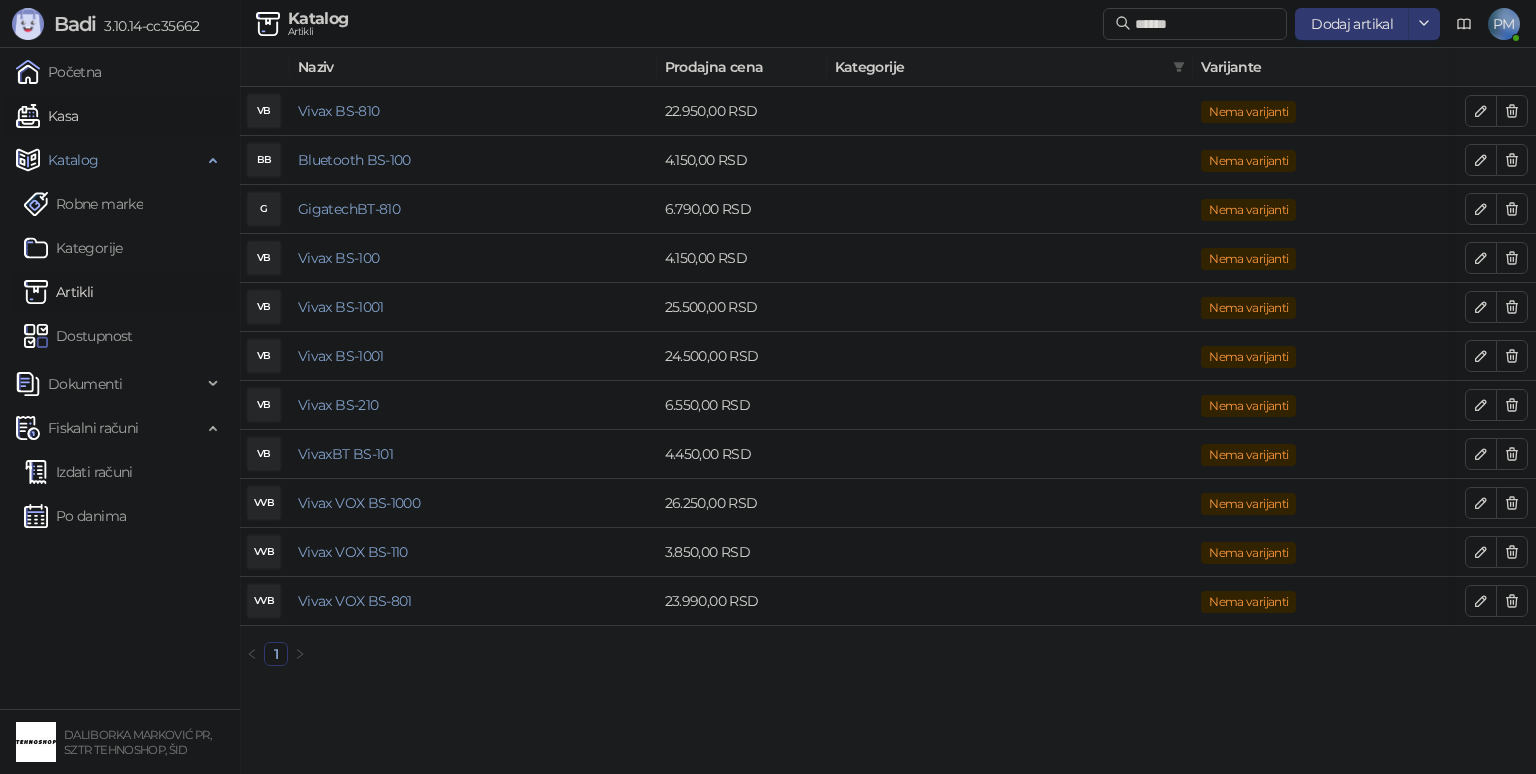 click on "Kasa" at bounding box center [47, 116] 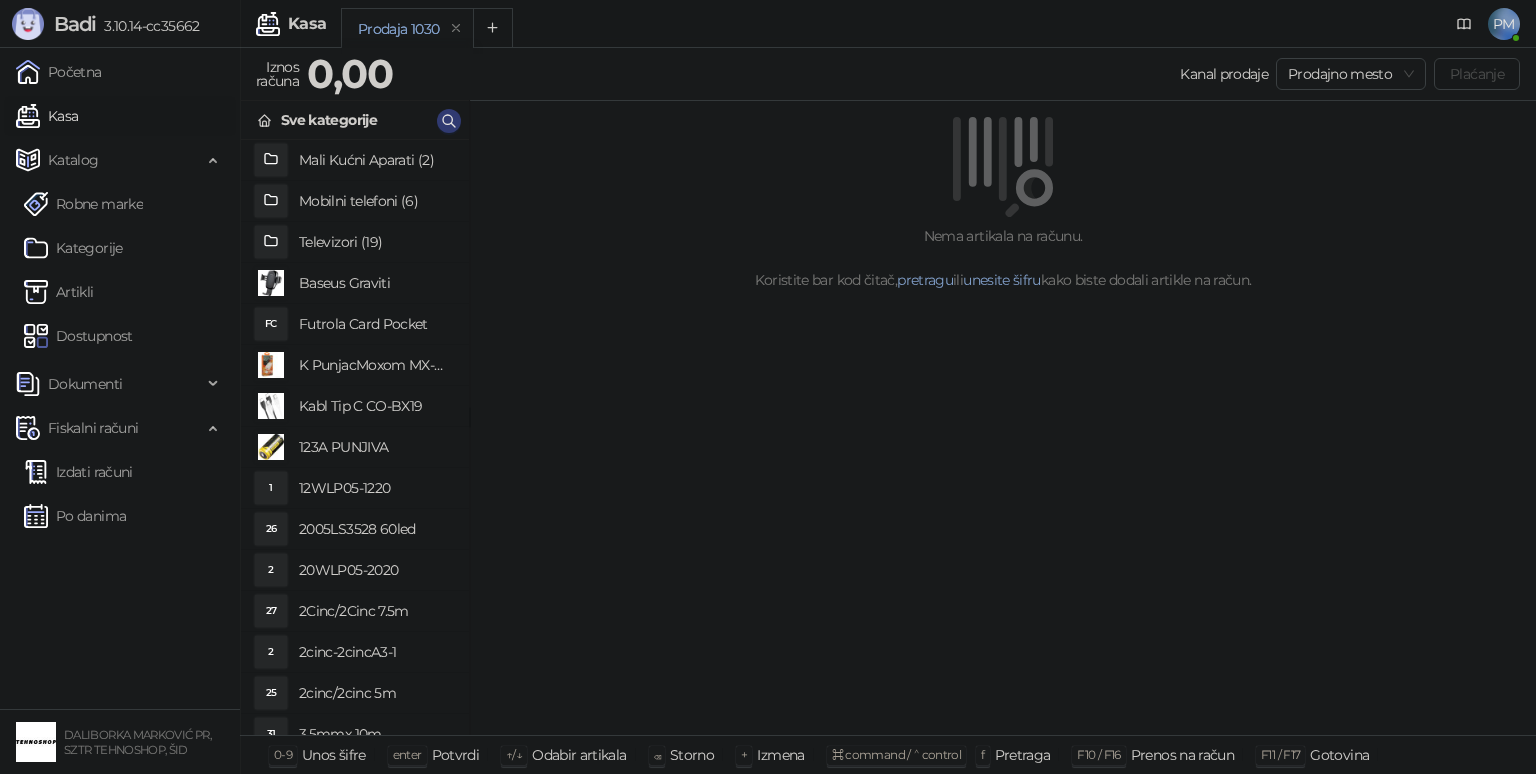 click on "Kasa" at bounding box center (47, 116) 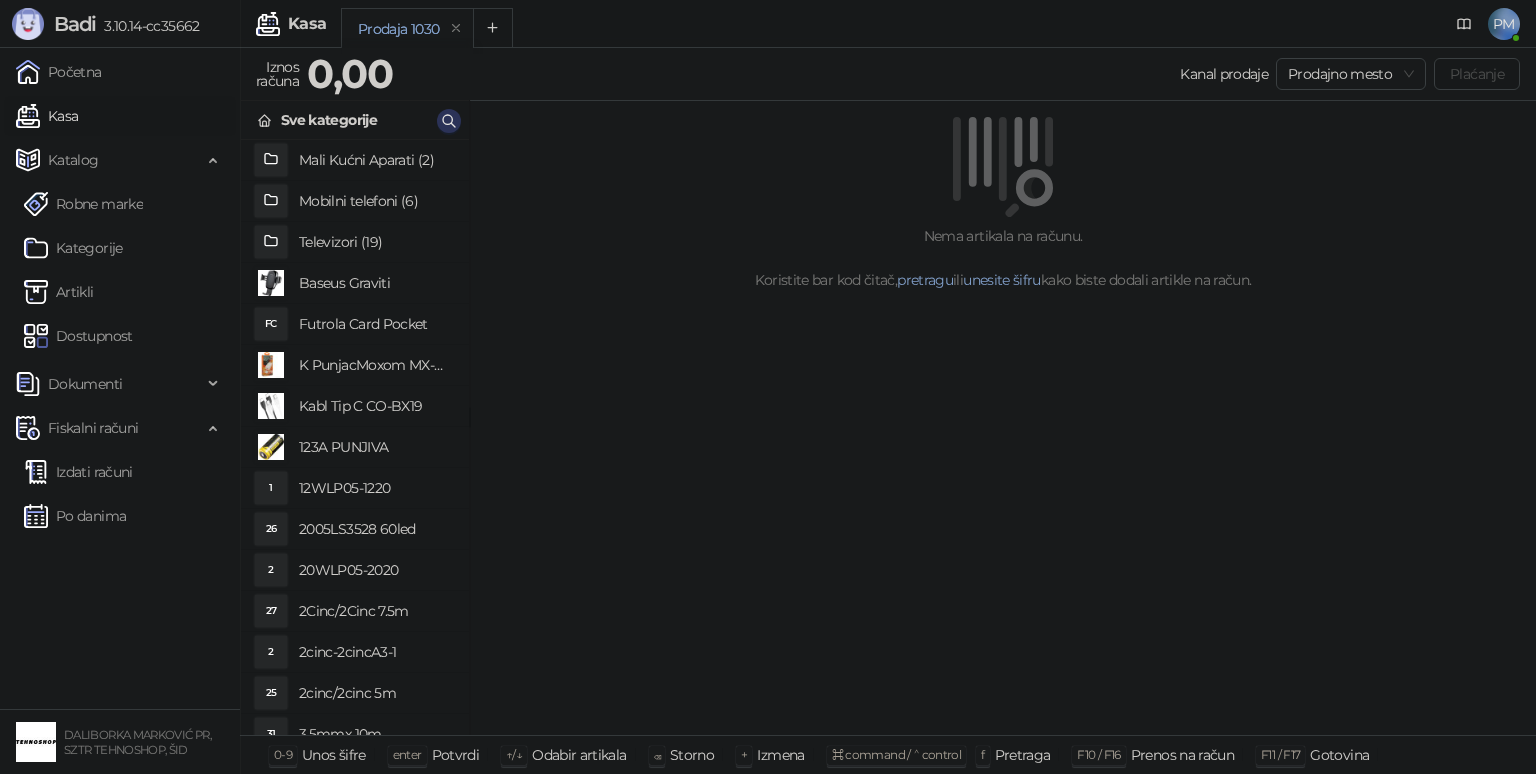 click 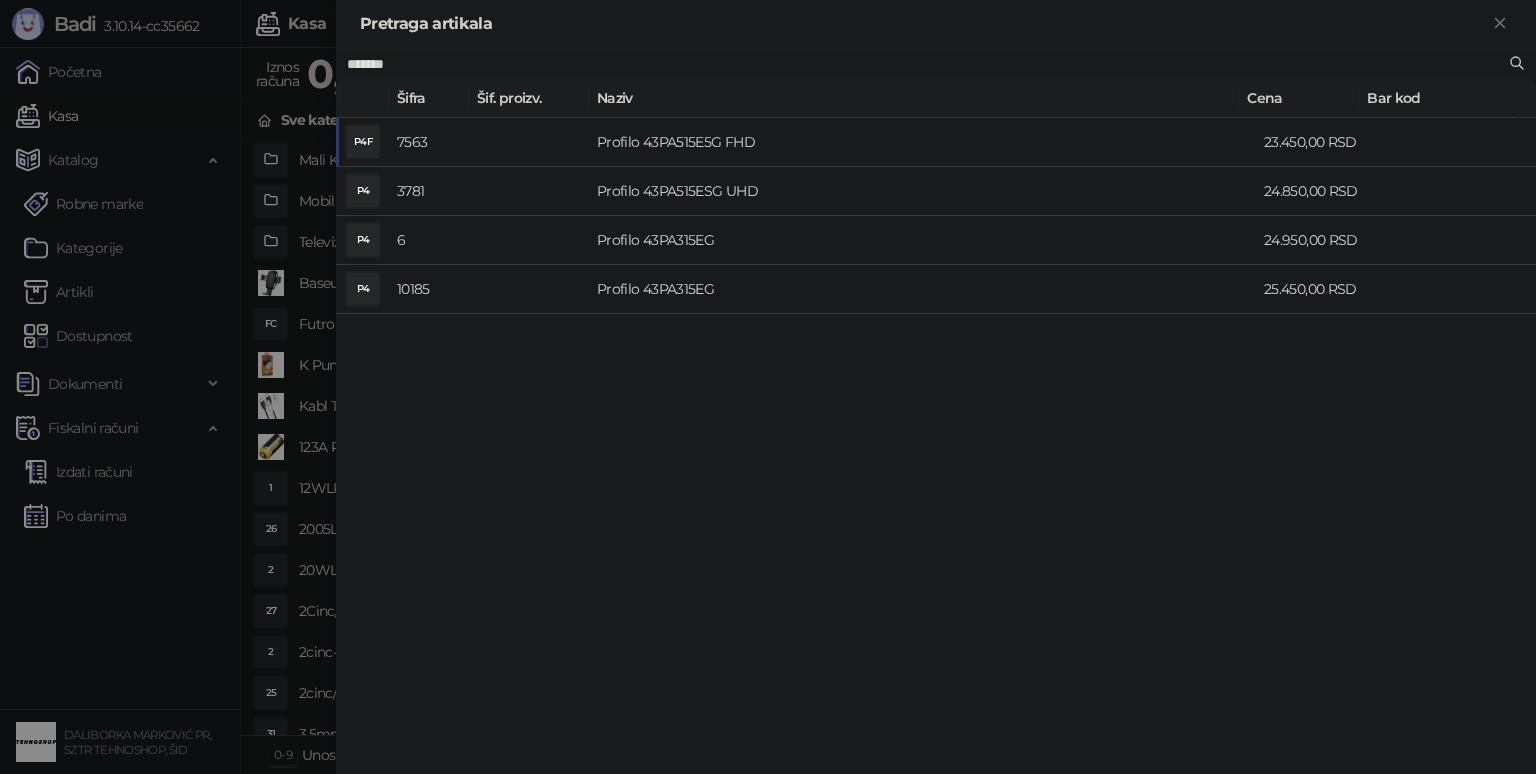 type on "*******" 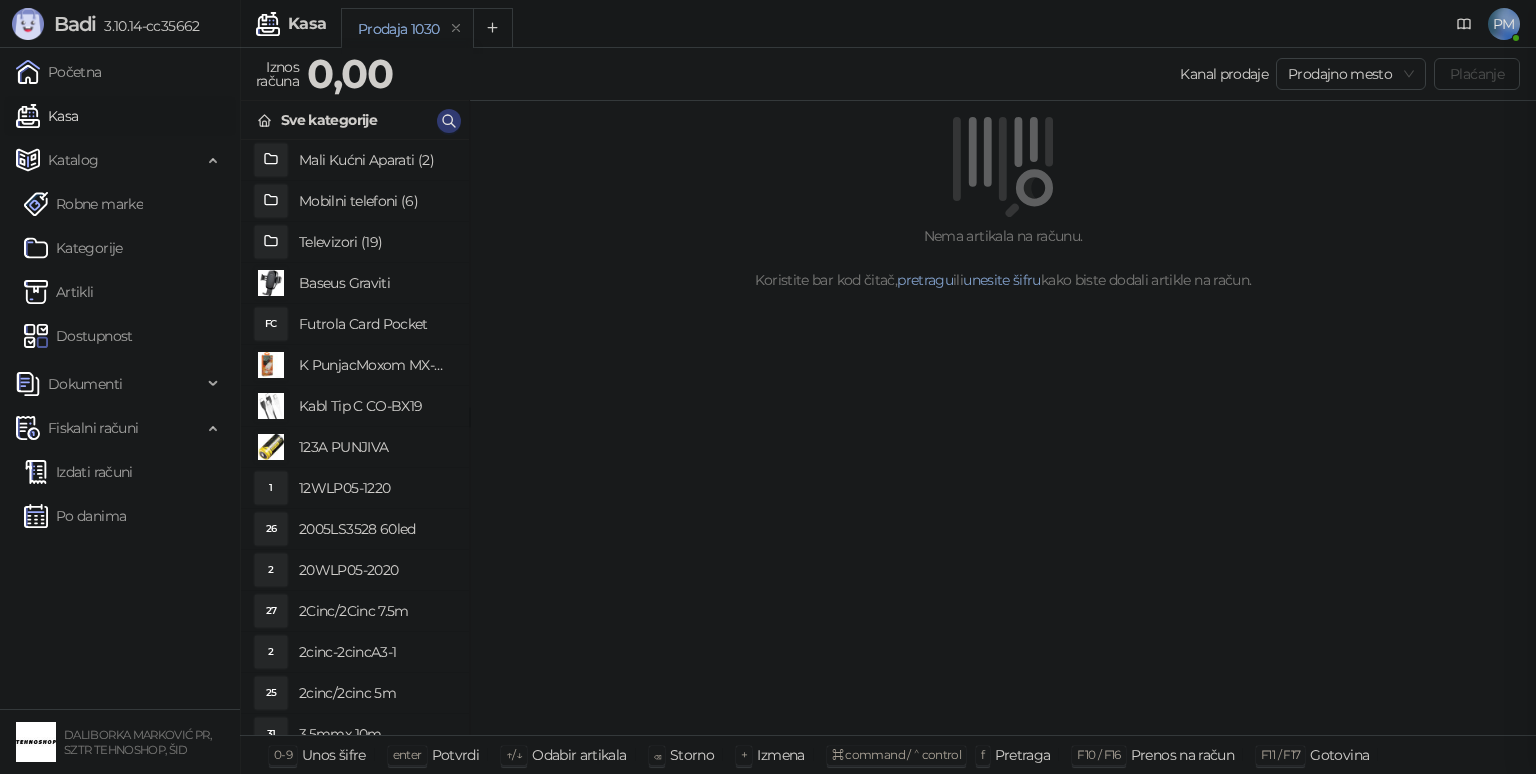 click at bounding box center (768, 387) 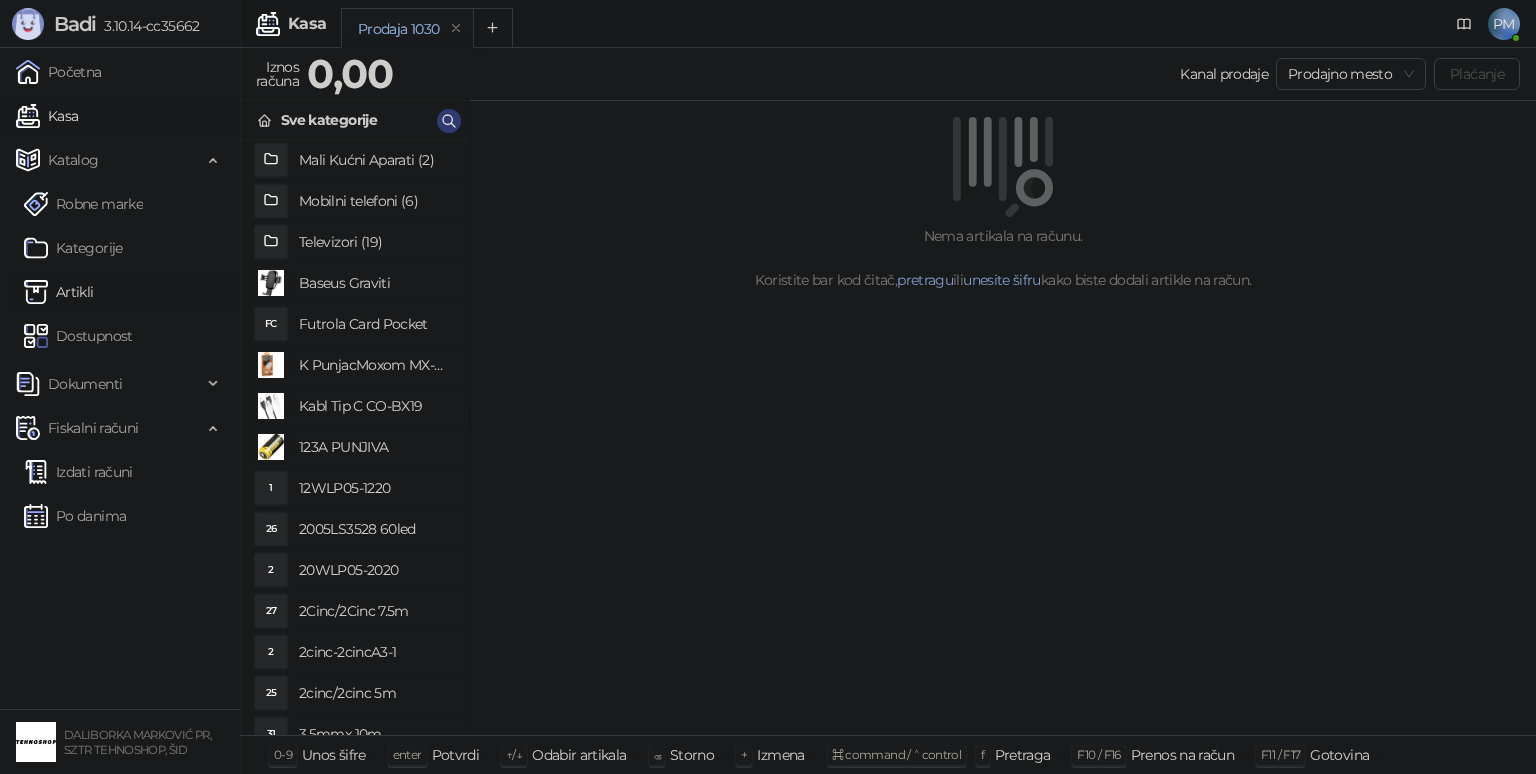 click on "Artikli" at bounding box center (59, 292) 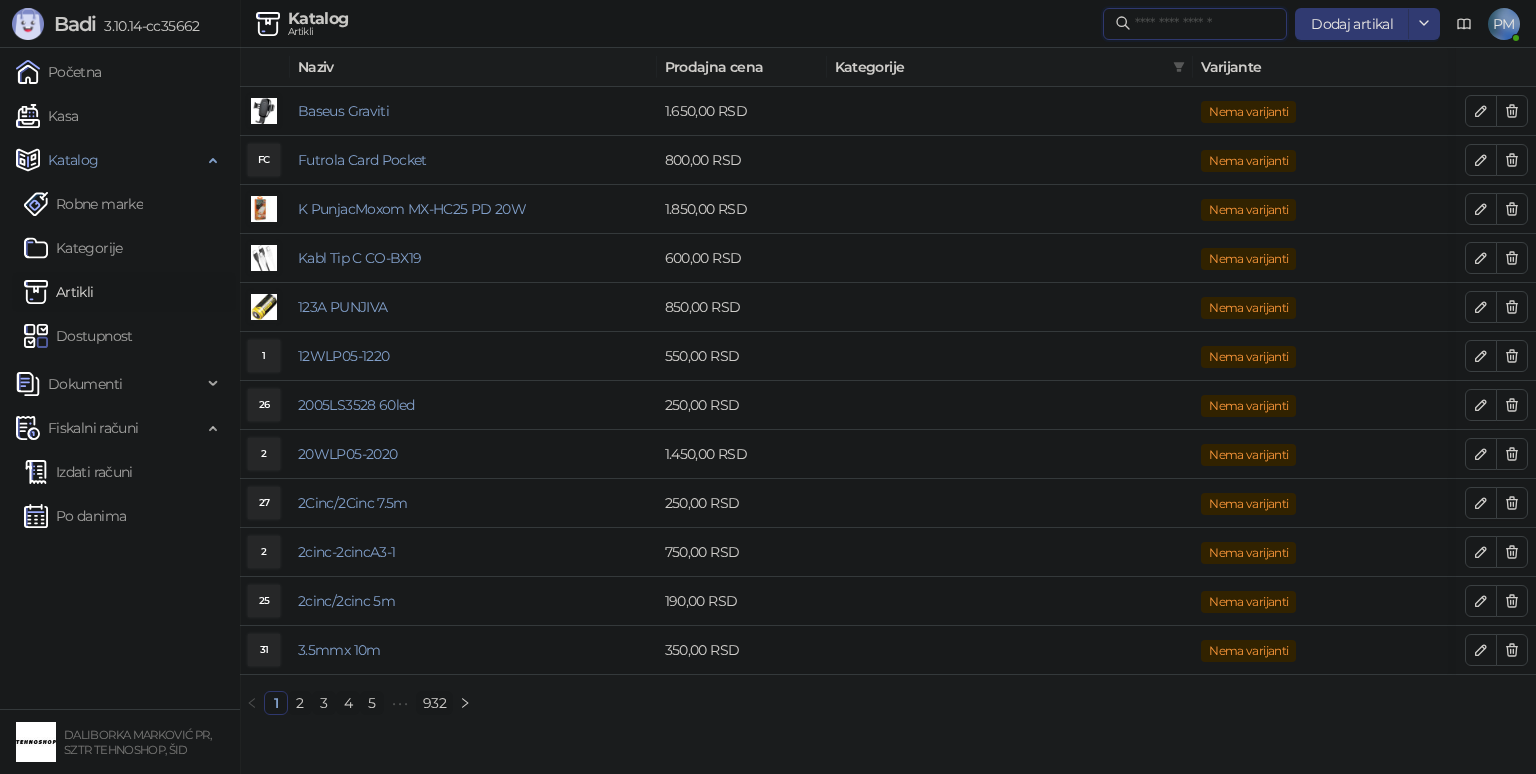 click at bounding box center [1205, 24] 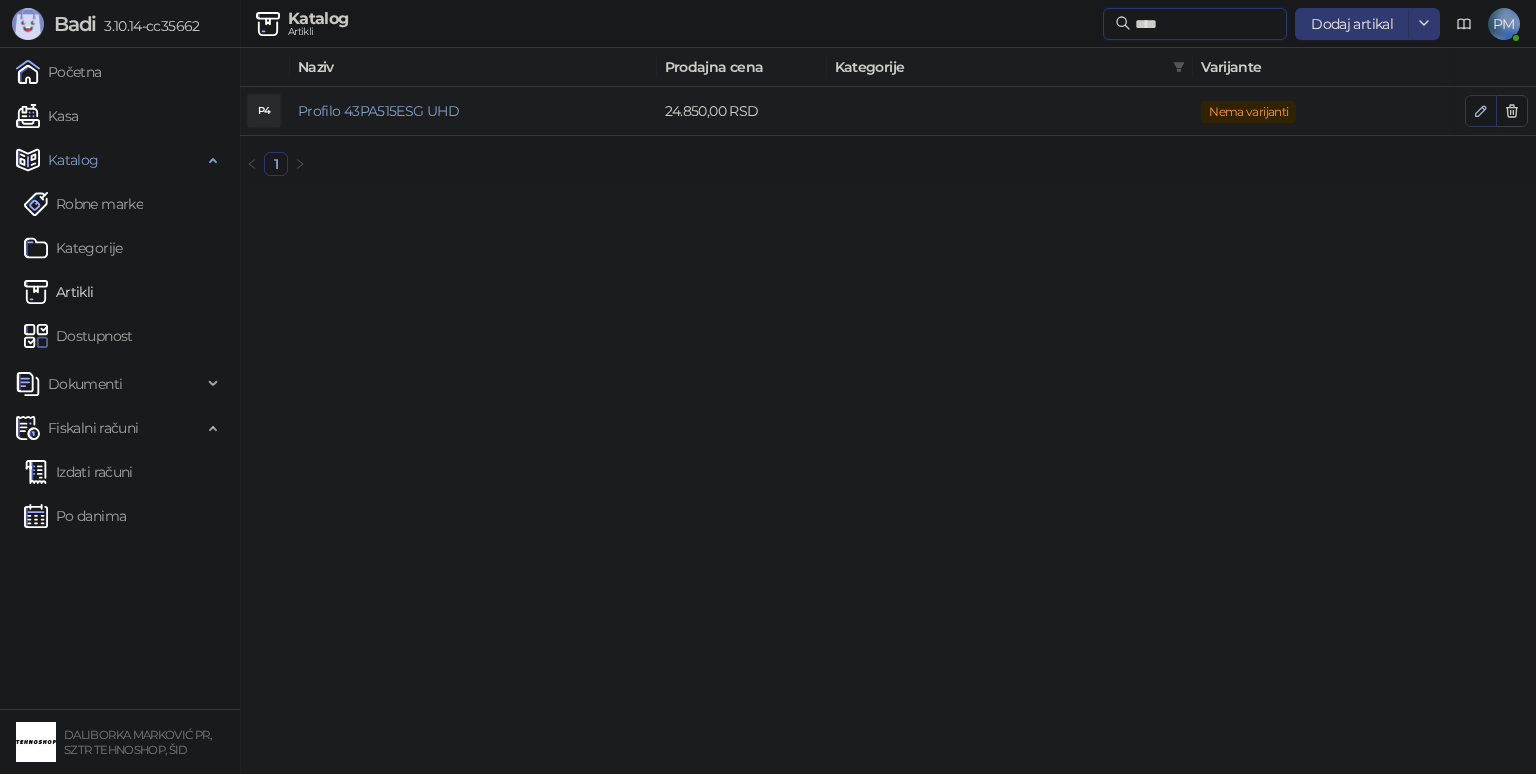 type on "****" 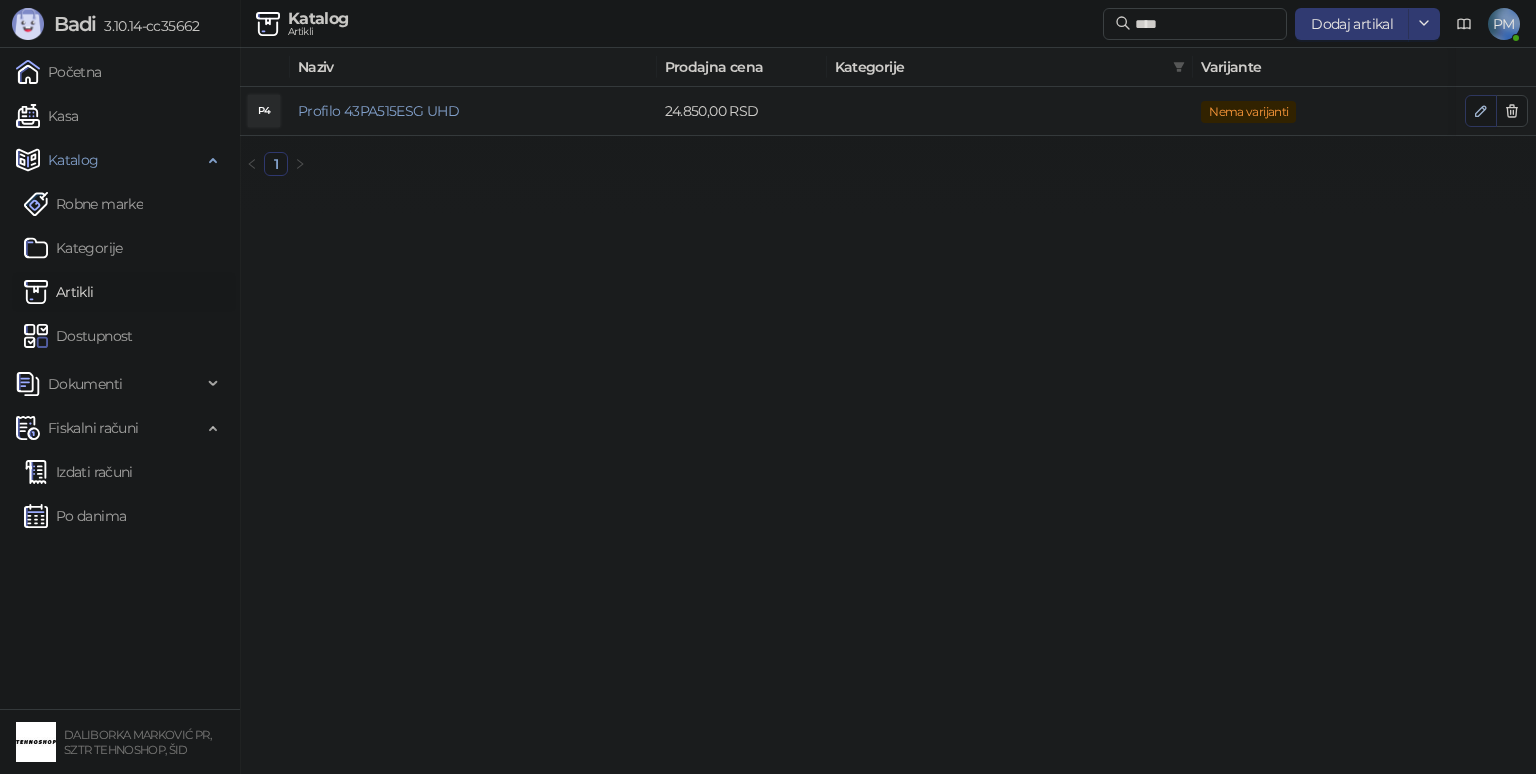 click 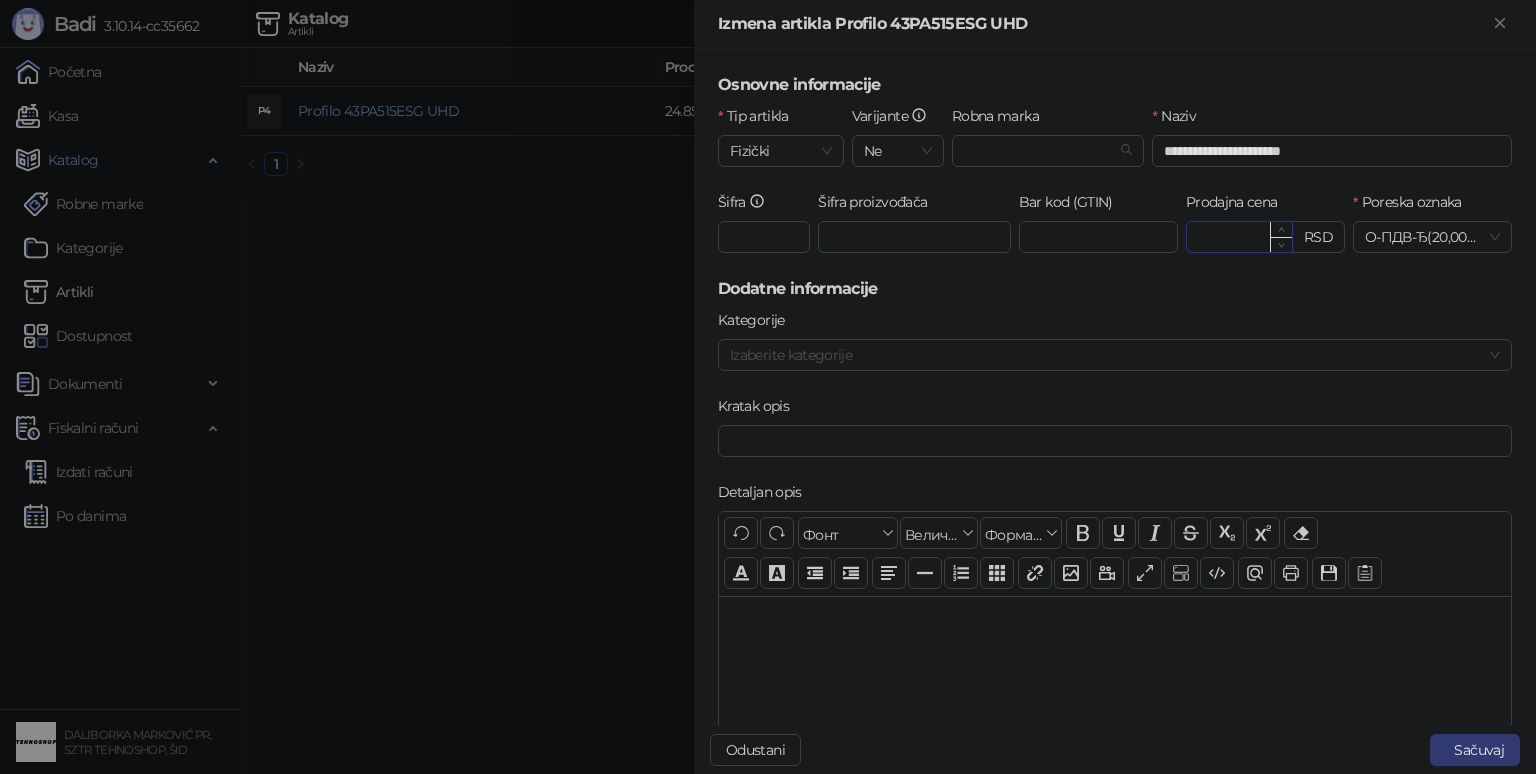 click on "********" at bounding box center (1239, 237) 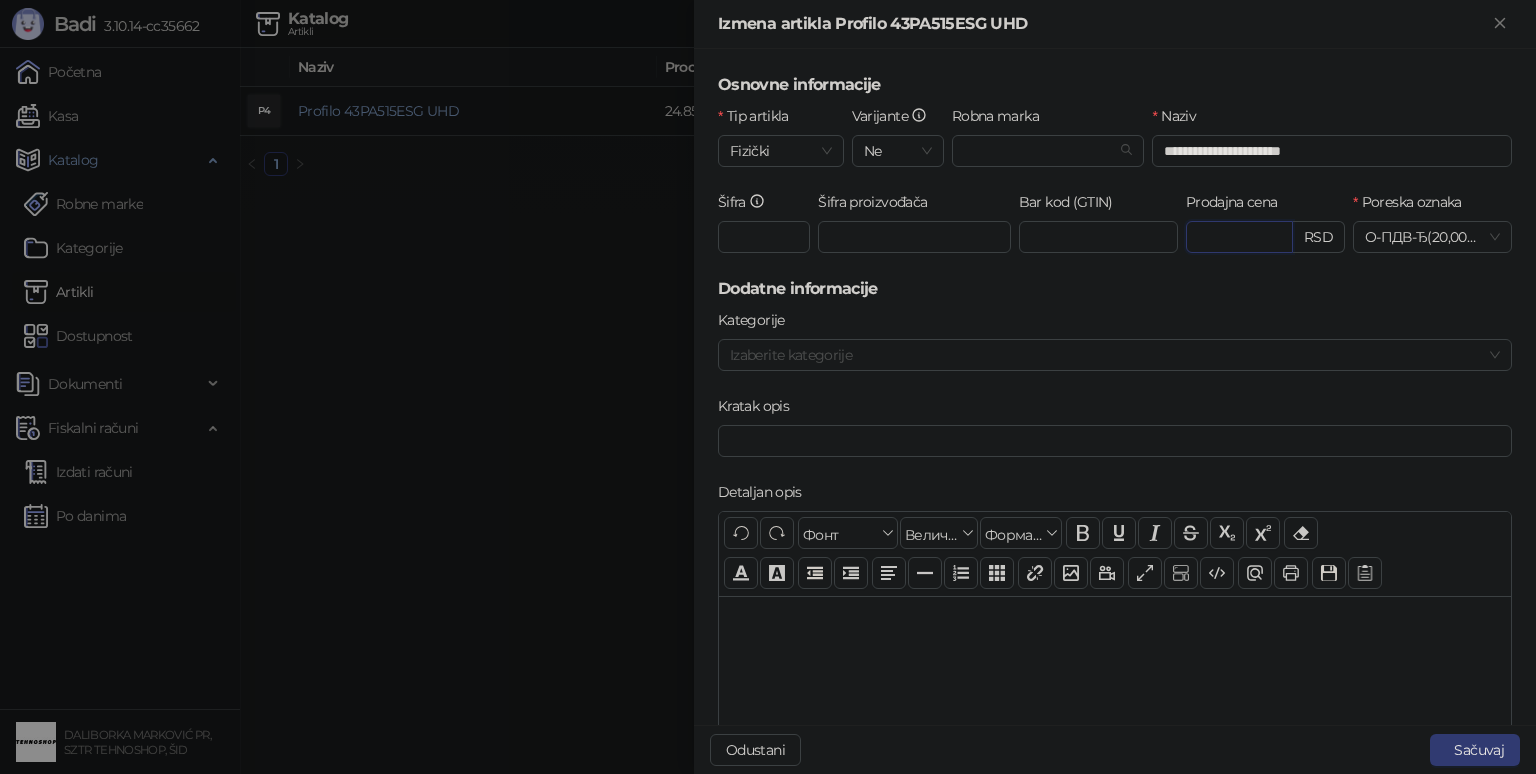 type on "*" 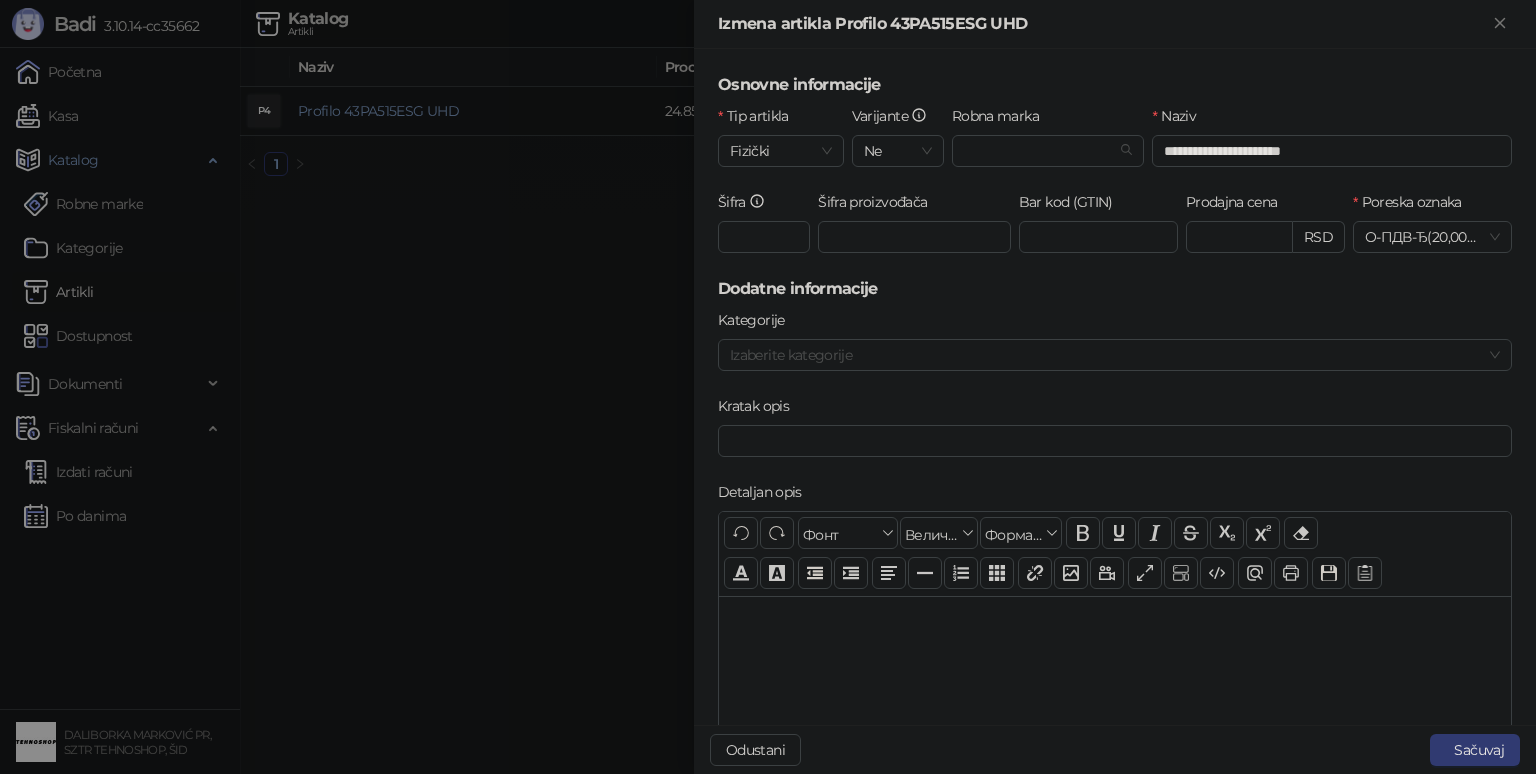 type on "********" 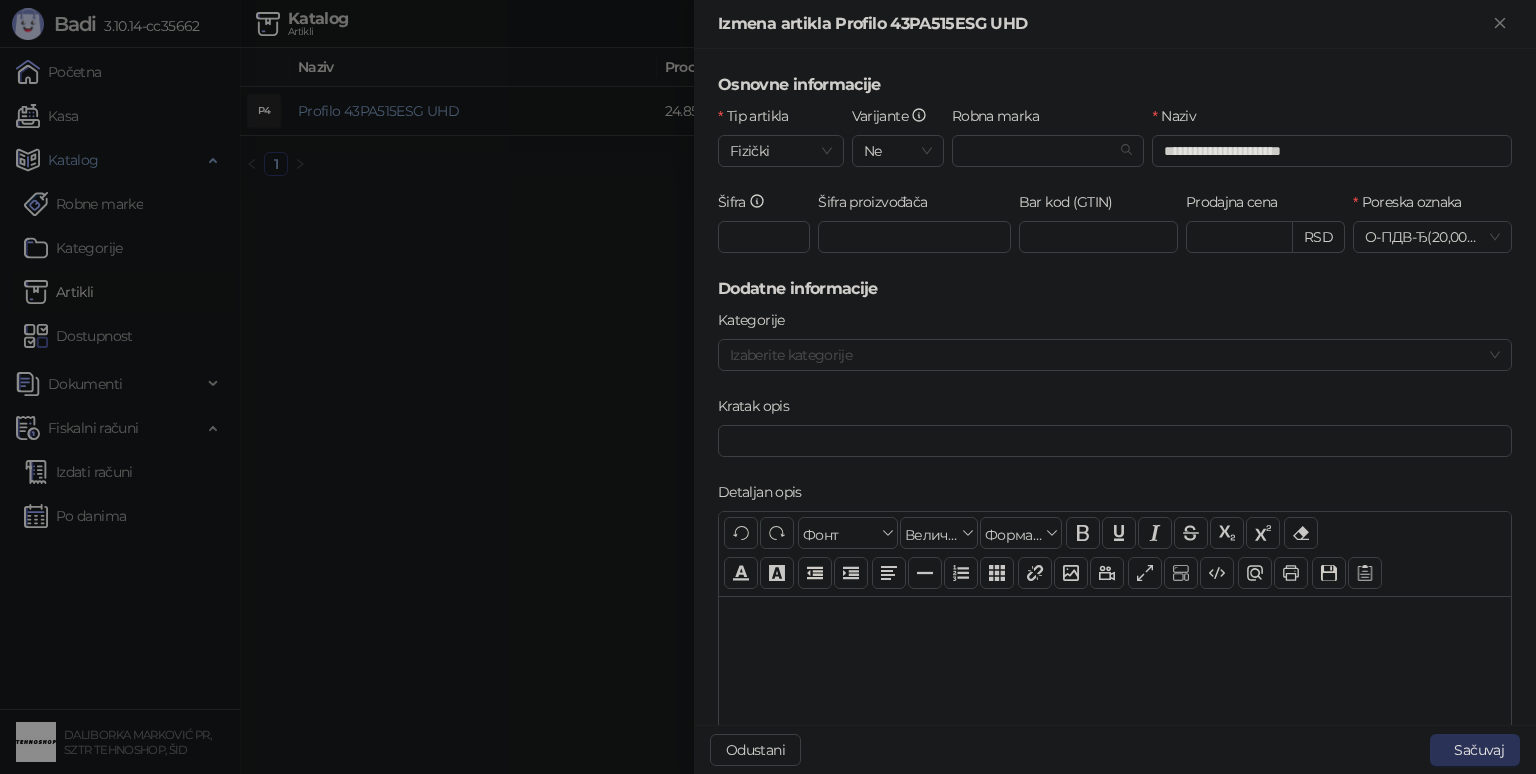 click on "Sačuvaj" at bounding box center [1475, 750] 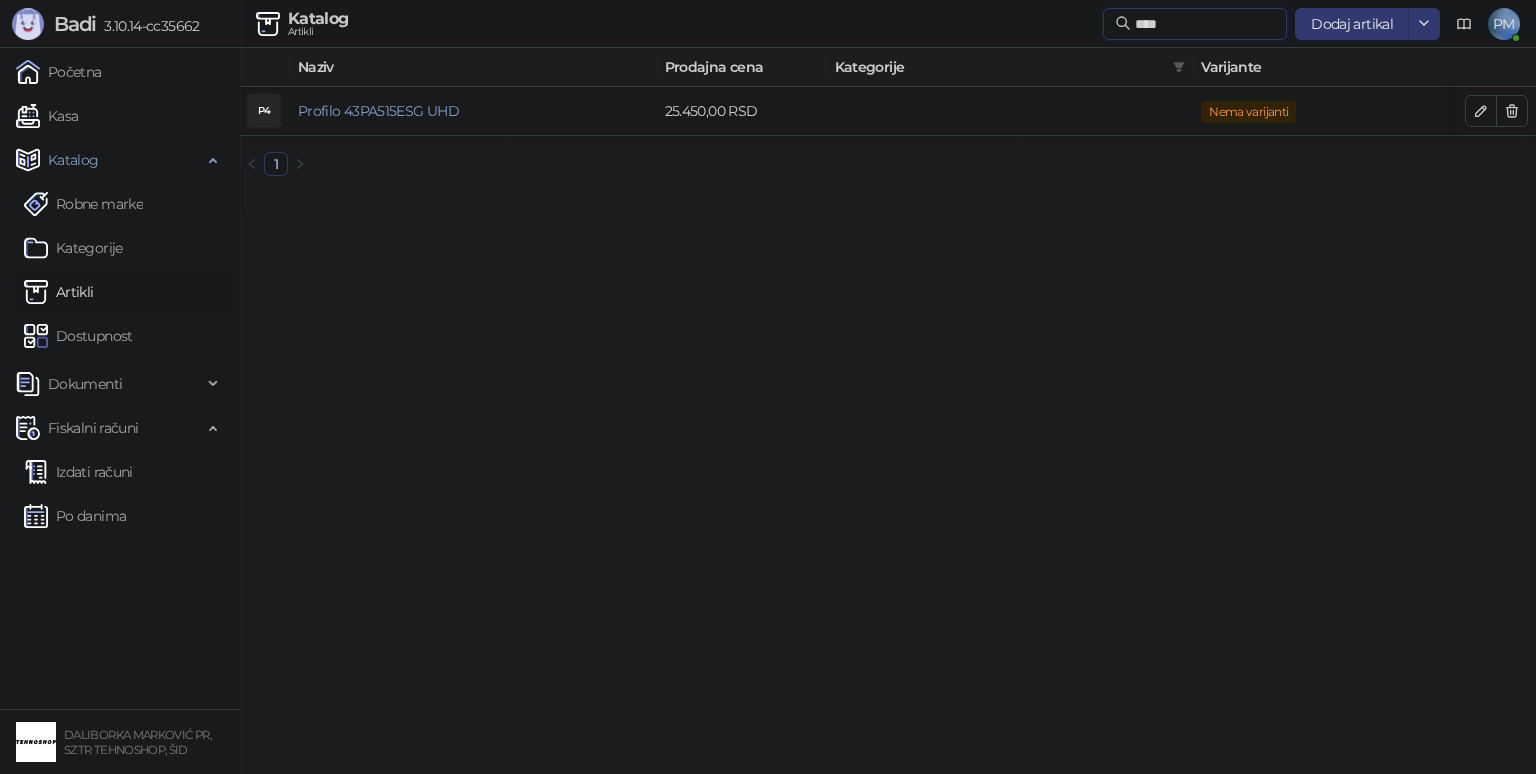 click on "****" at bounding box center (1205, 24) 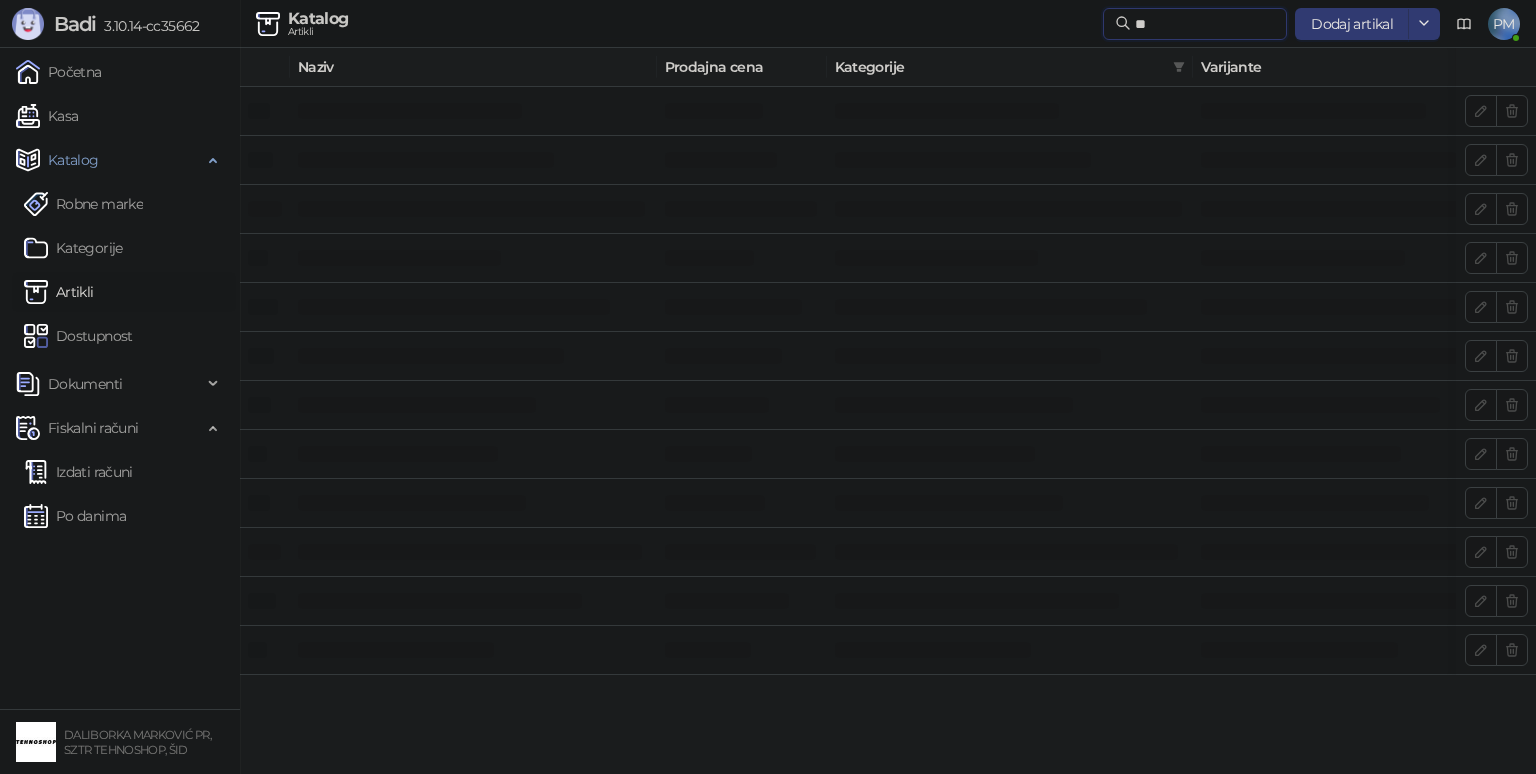 type on "*" 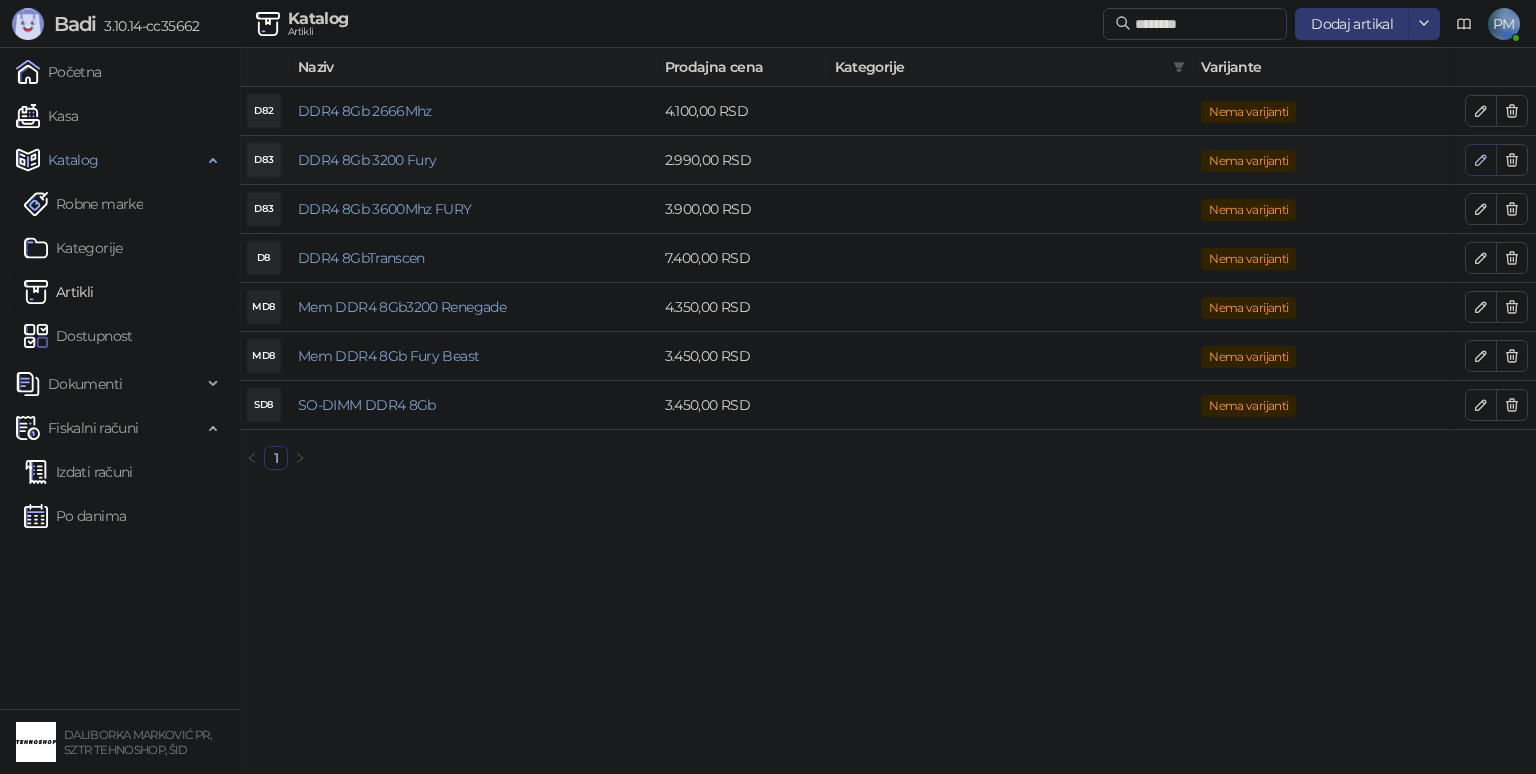 click 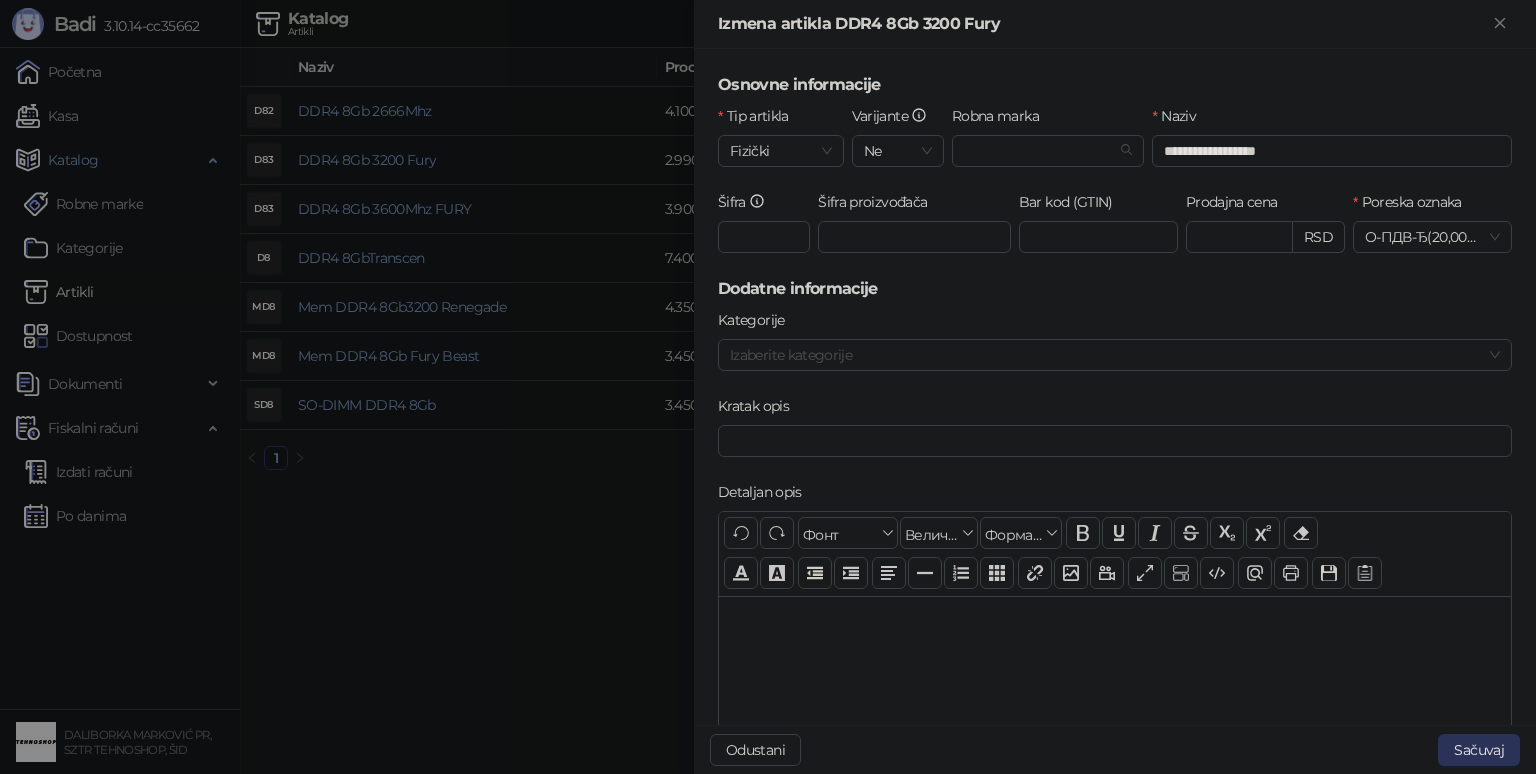 click on "Sačuvaj" at bounding box center (1479, 750) 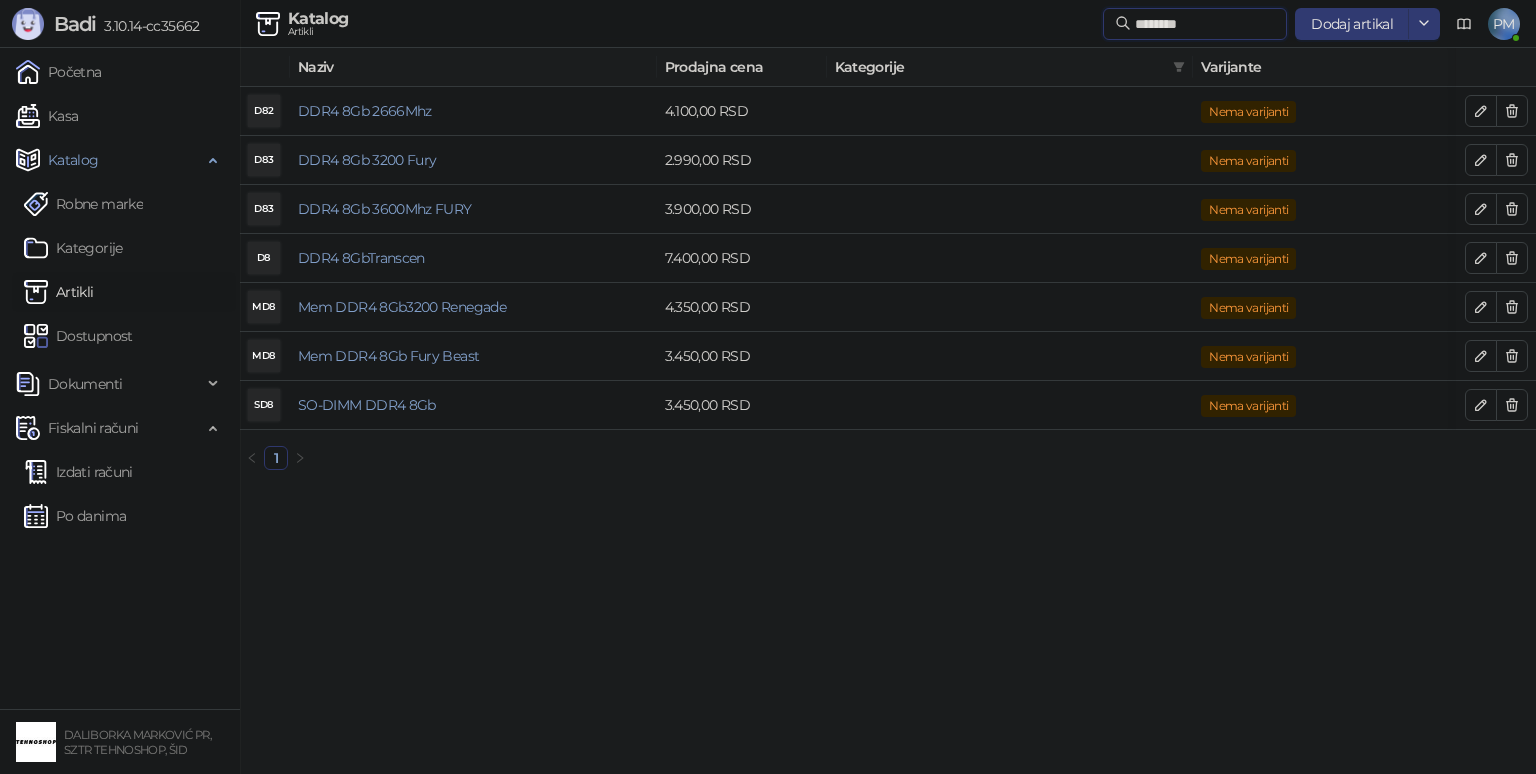 click on "********" at bounding box center [1205, 24] 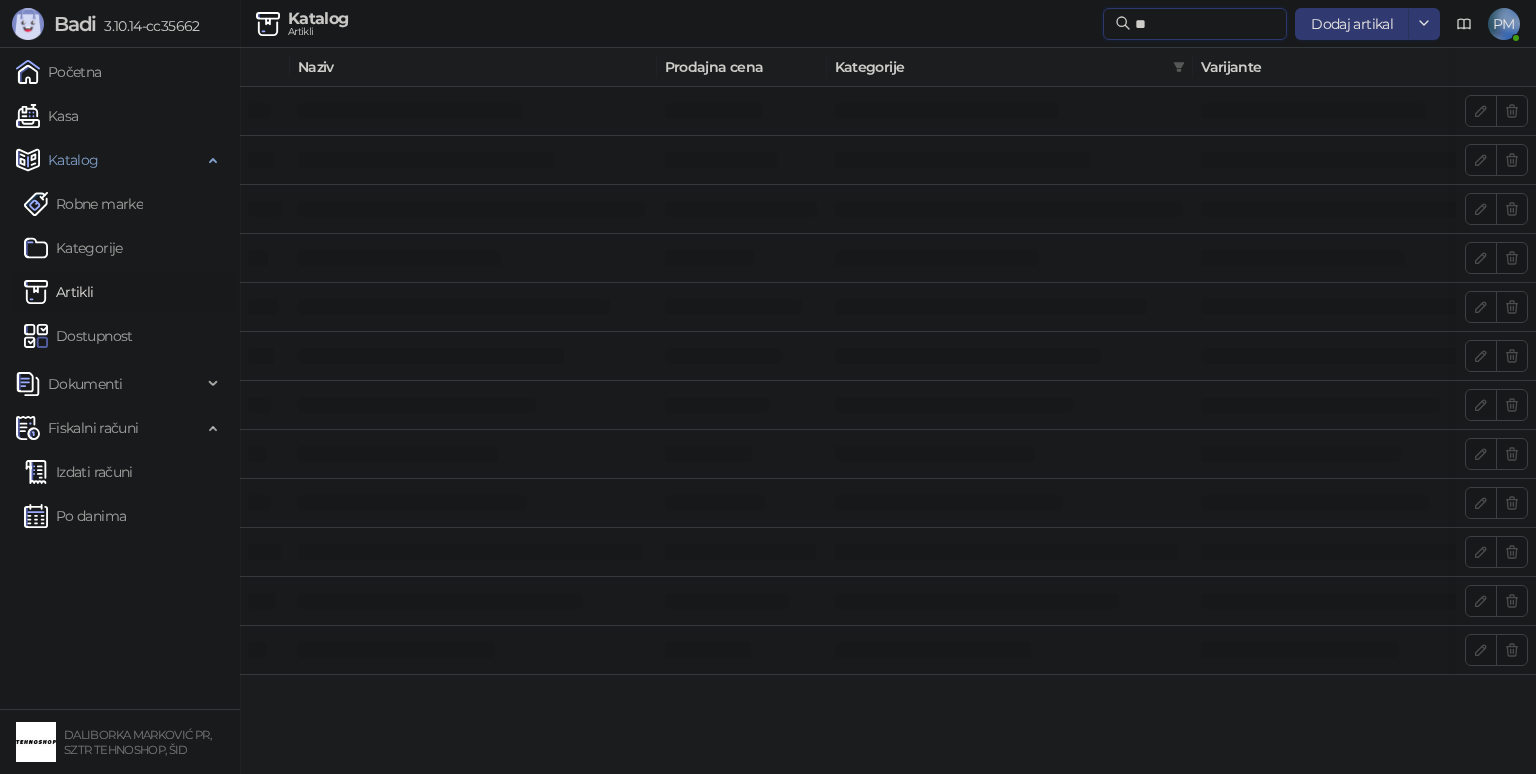 type on "*" 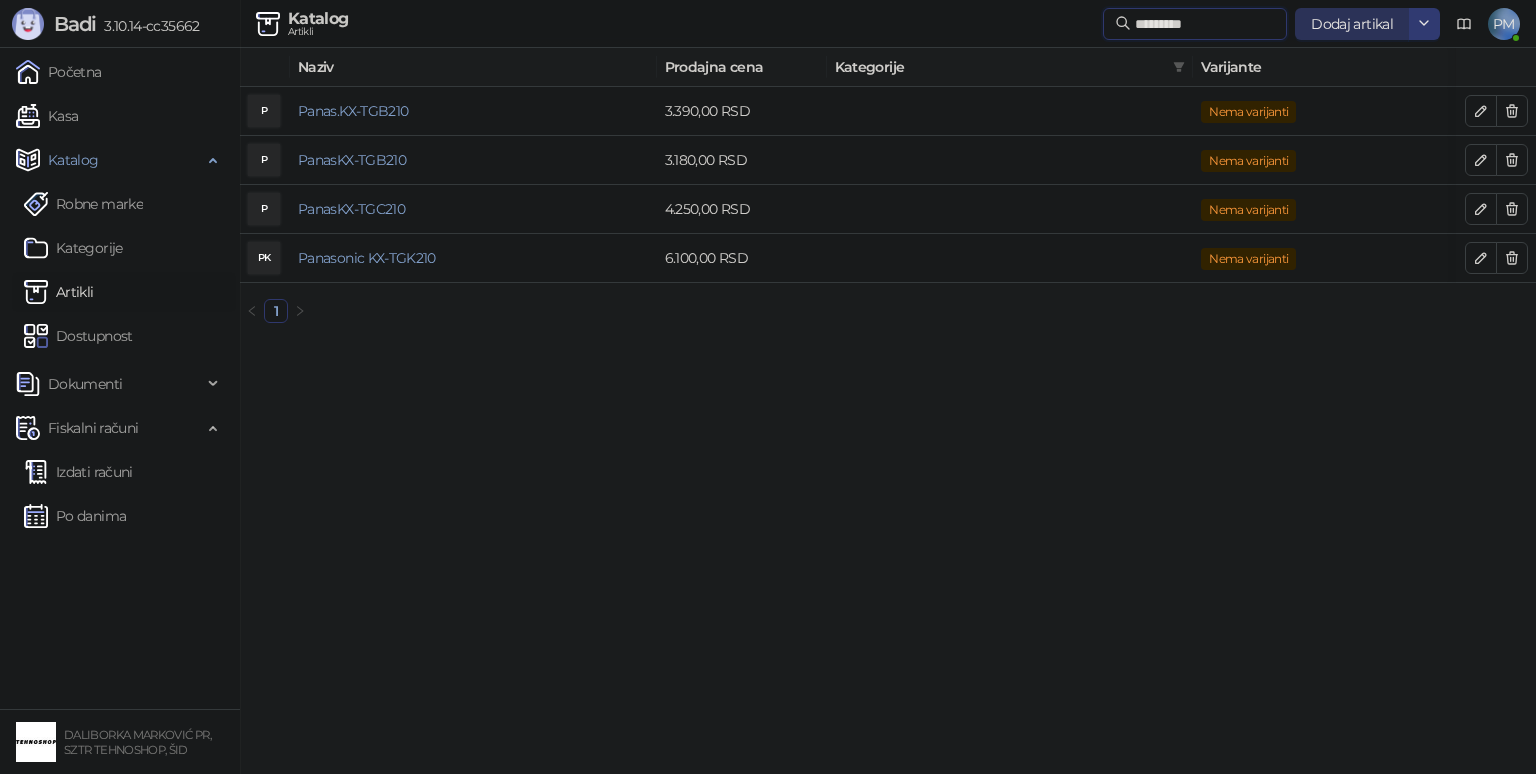 type on "*********" 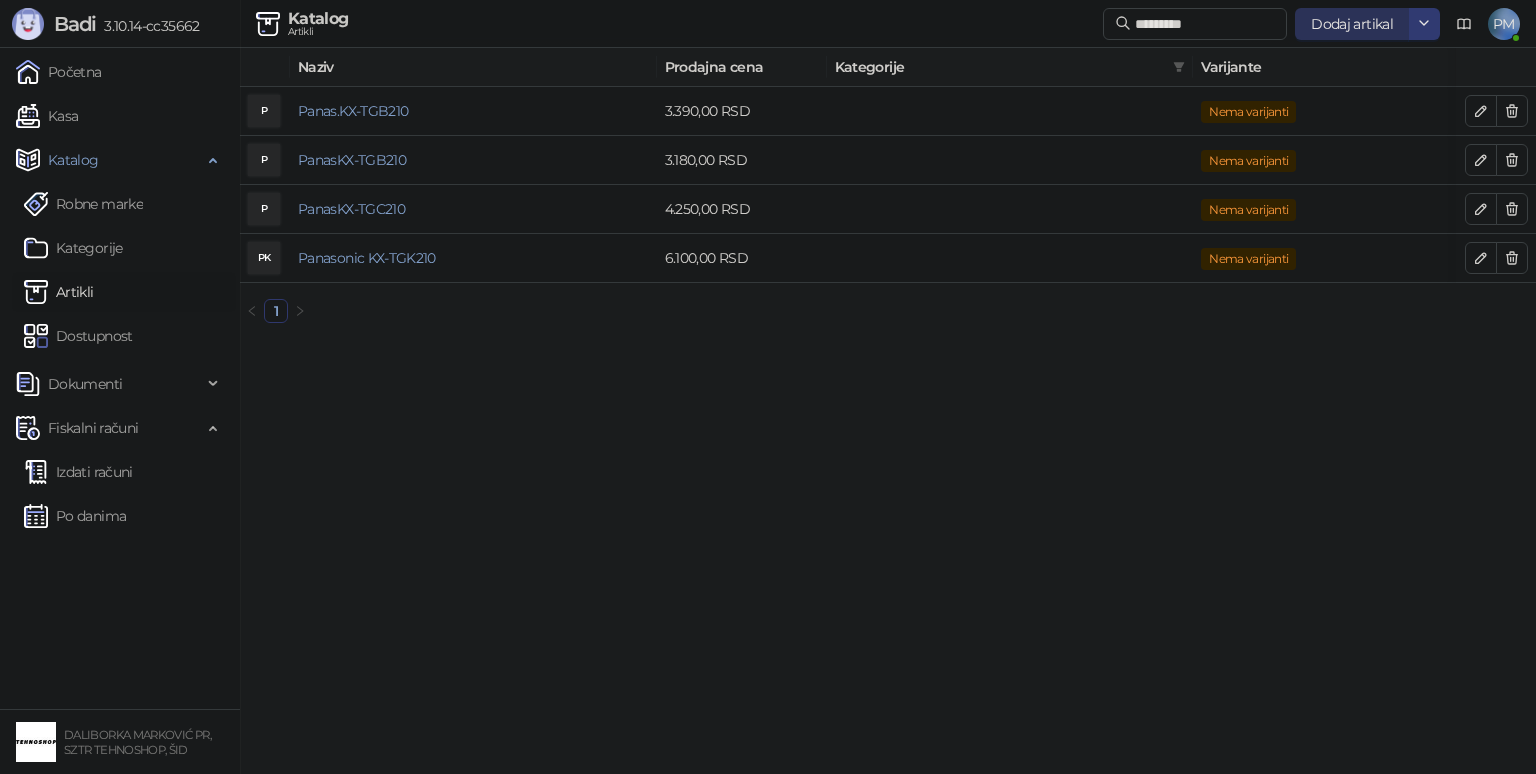 click on "Dodaj artikal" at bounding box center (1352, 24) 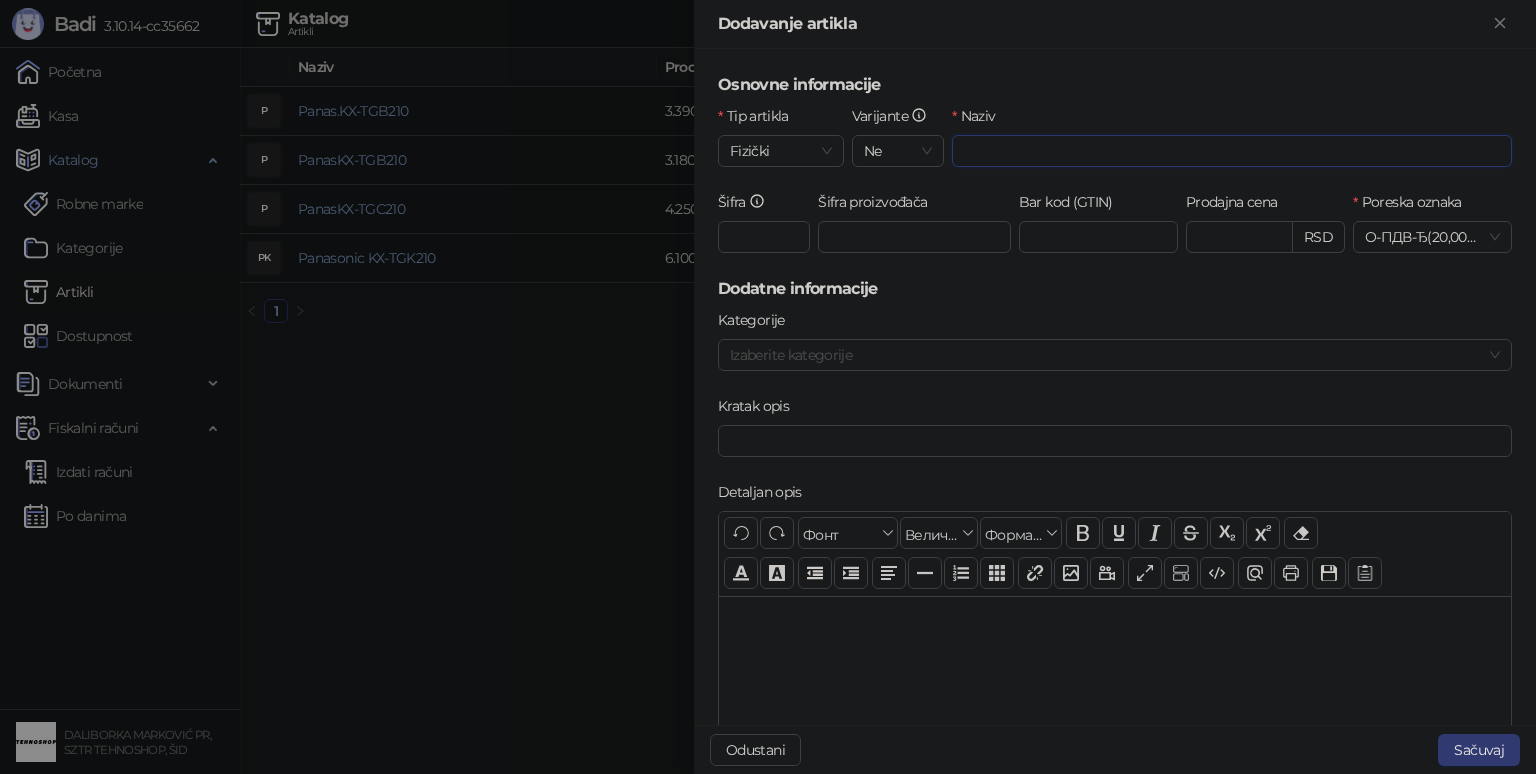 click on "Naziv" at bounding box center (1232, 151) 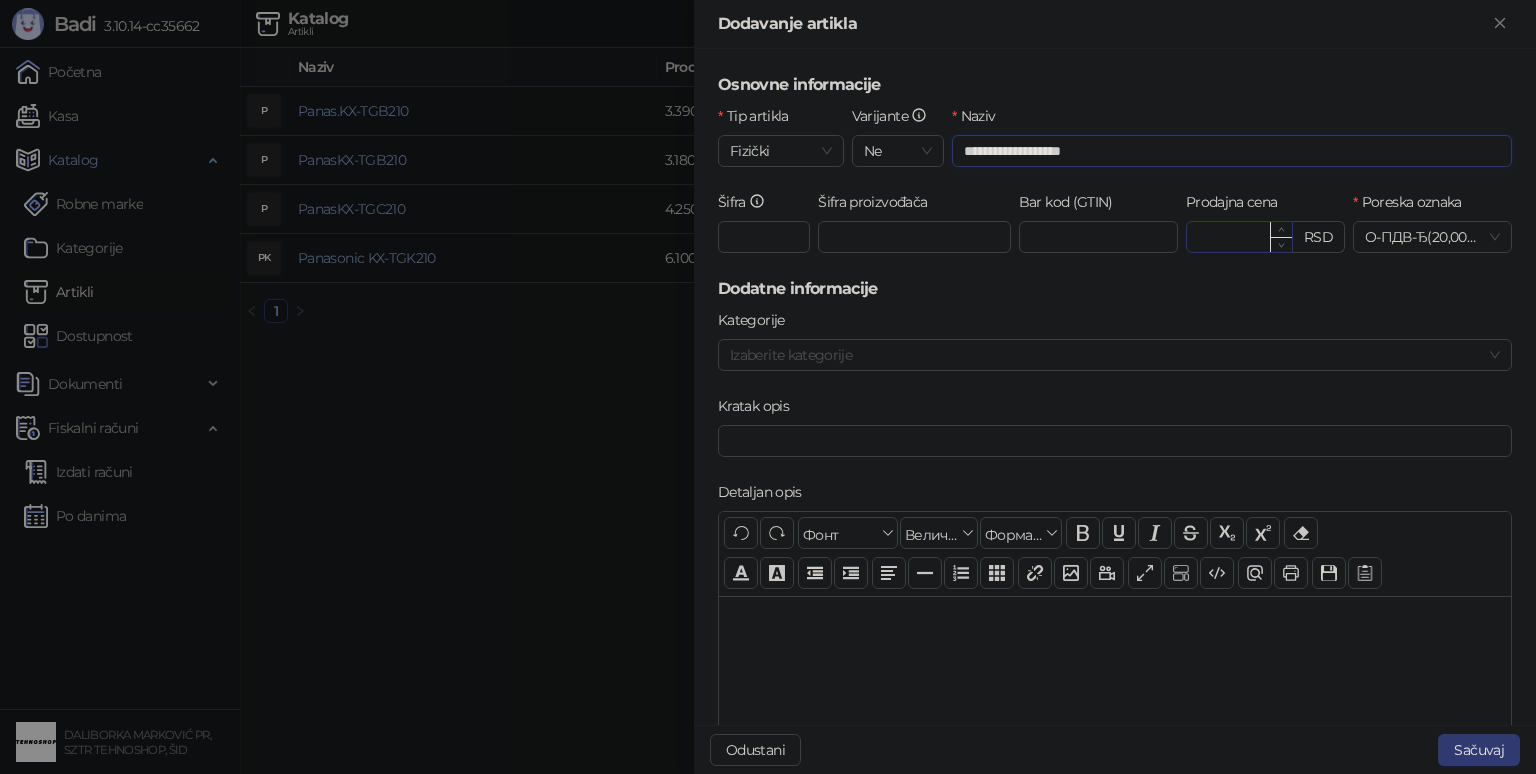 type on "**********" 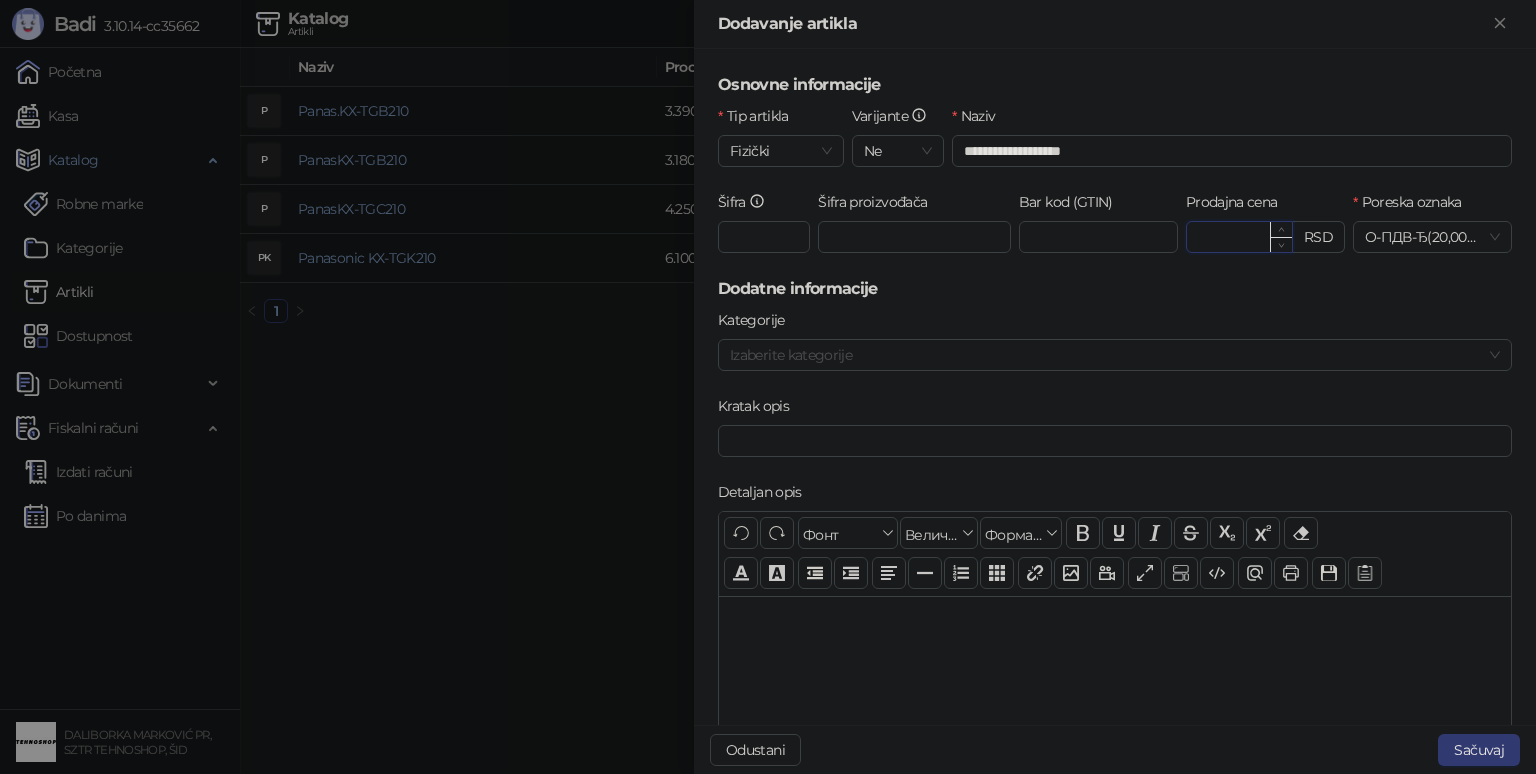 click on "Prodajna cena" at bounding box center [1239, 237] 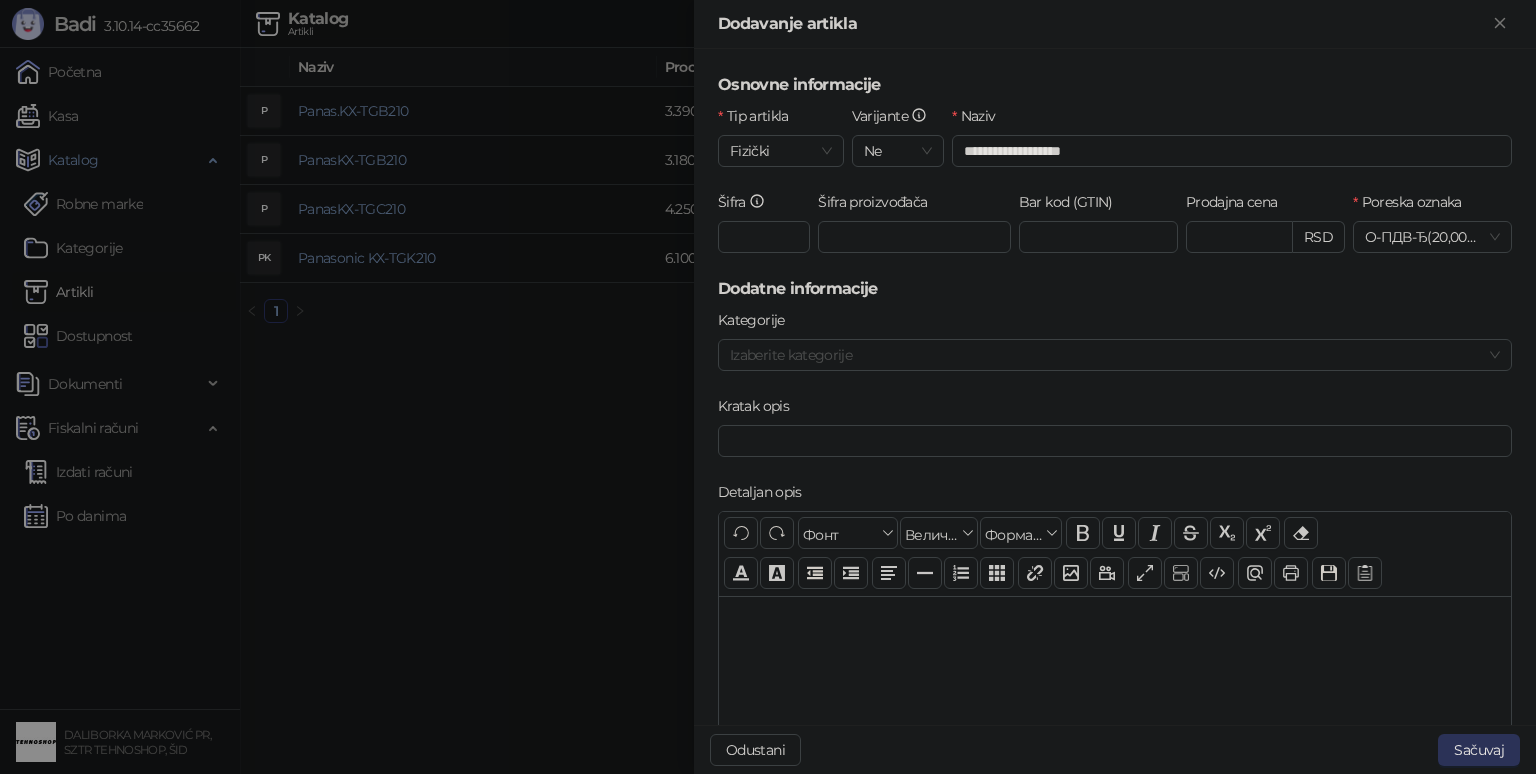 type on "*******" 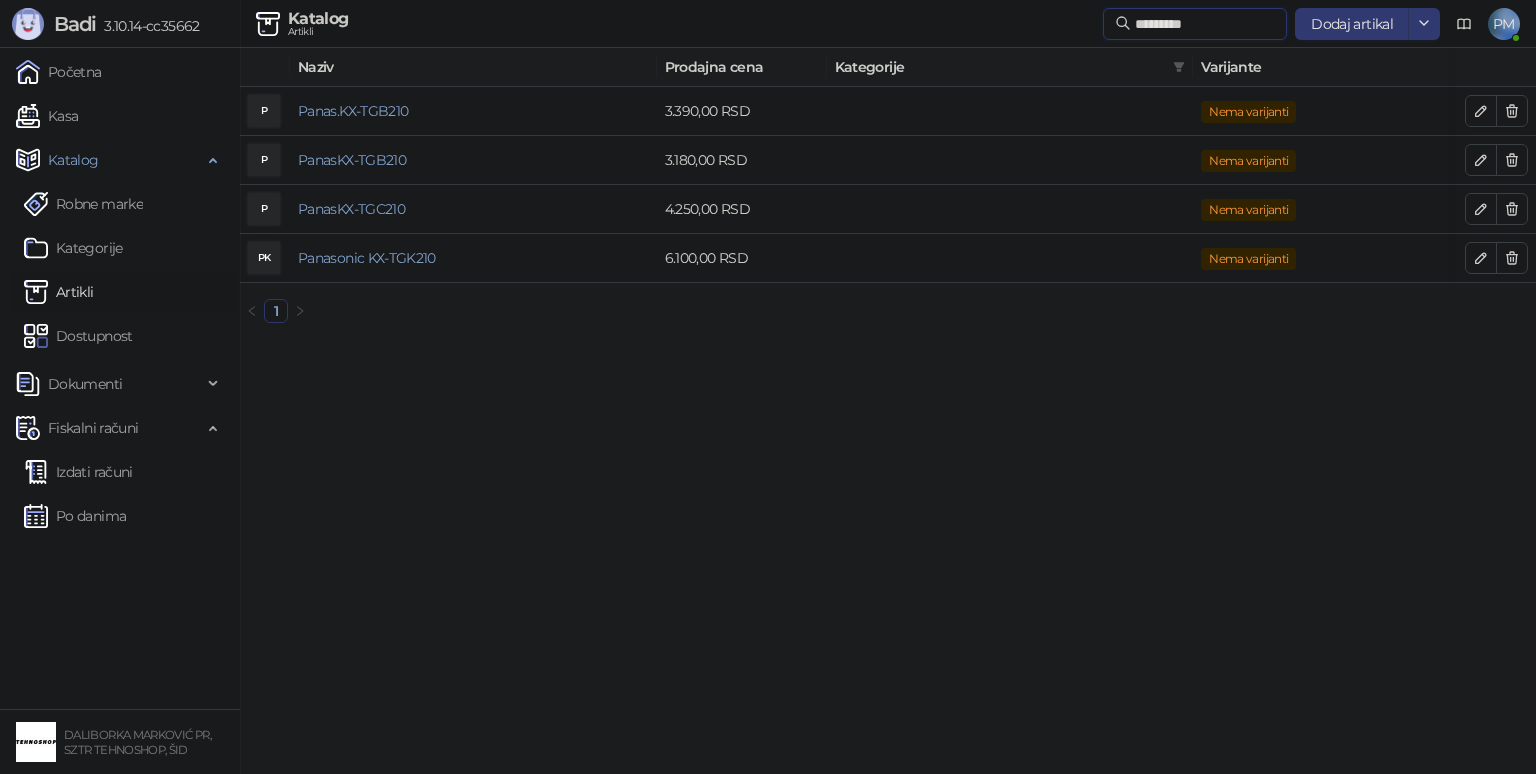 click on "*********" at bounding box center [1205, 24] 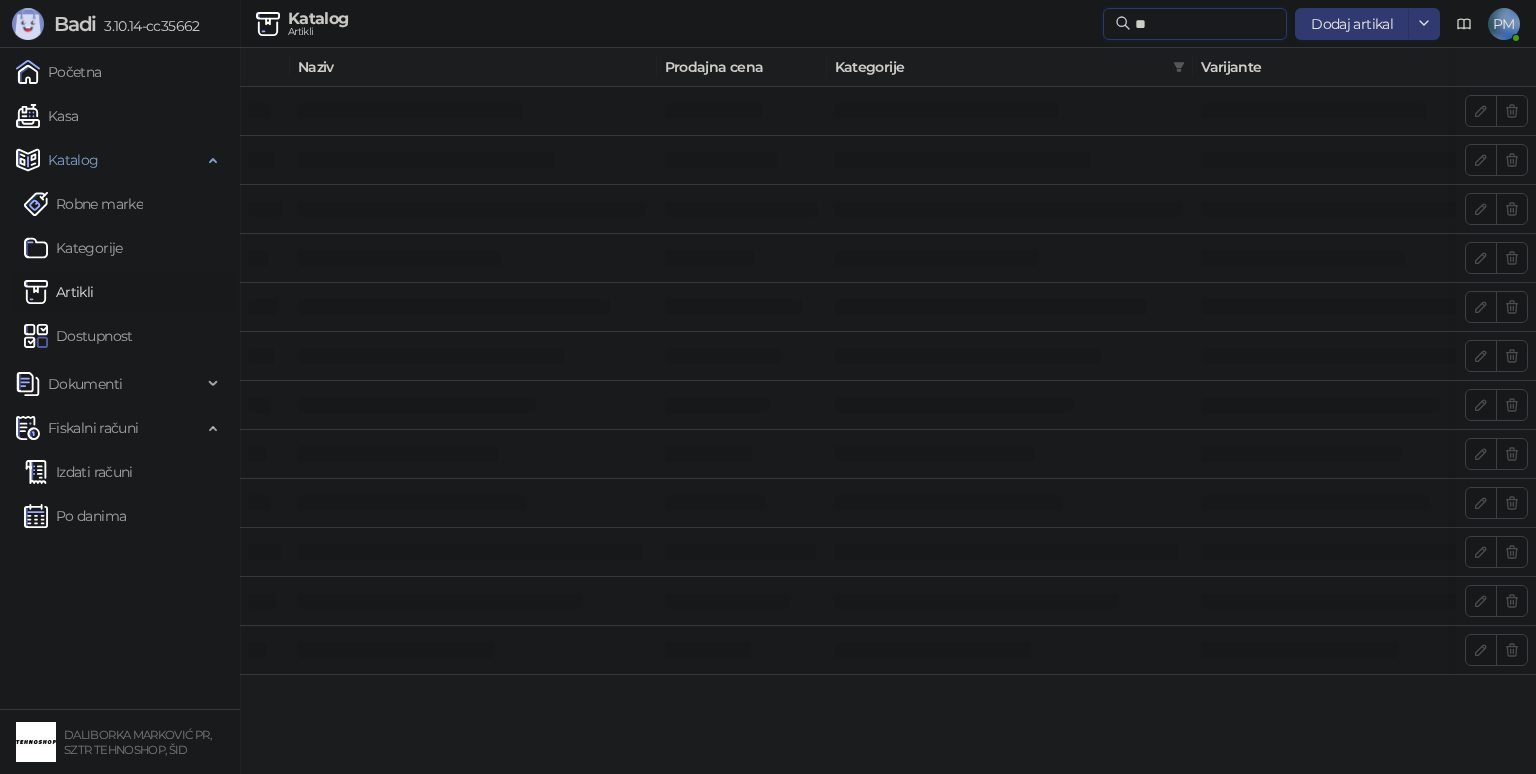 type on "*" 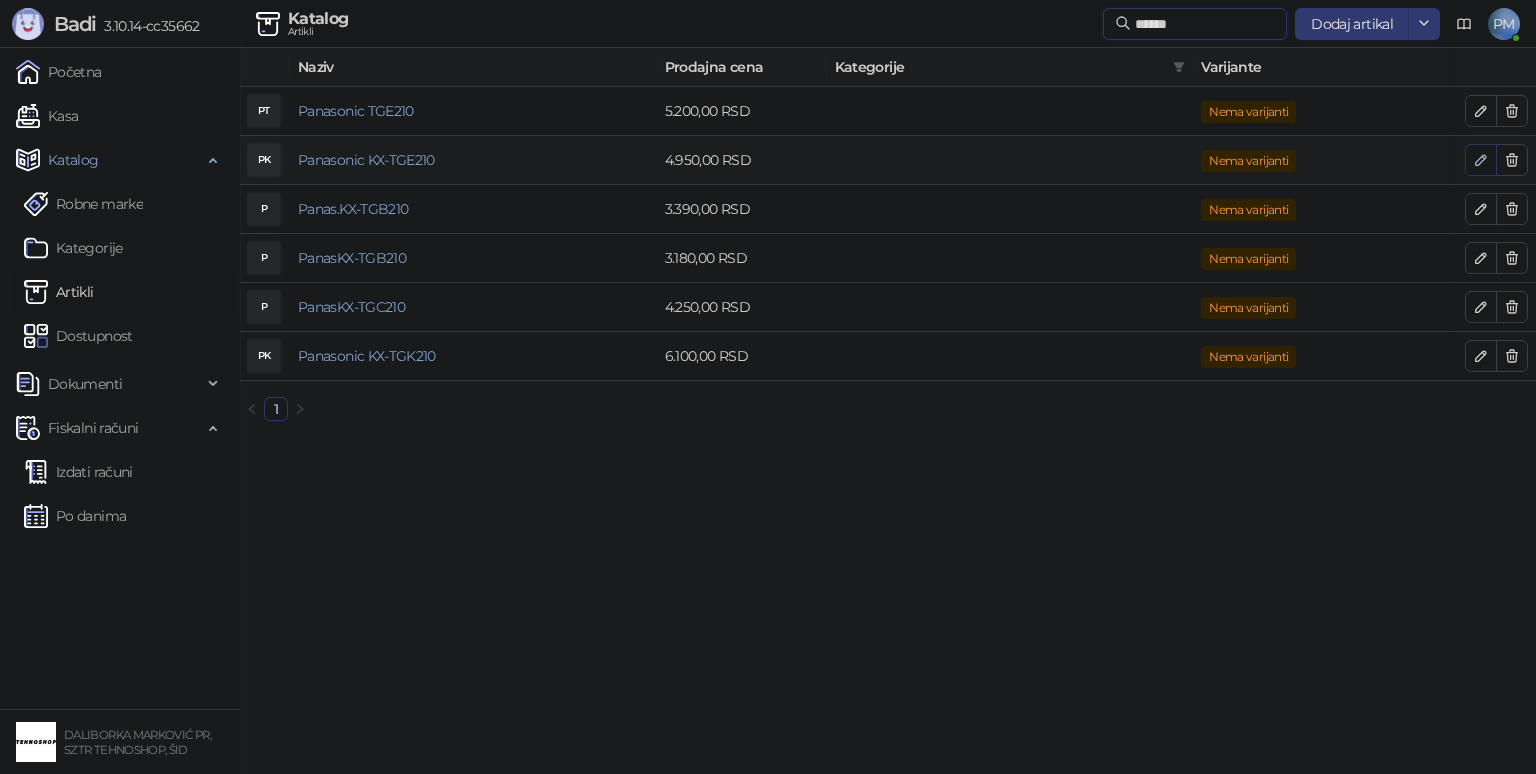 type on "******" 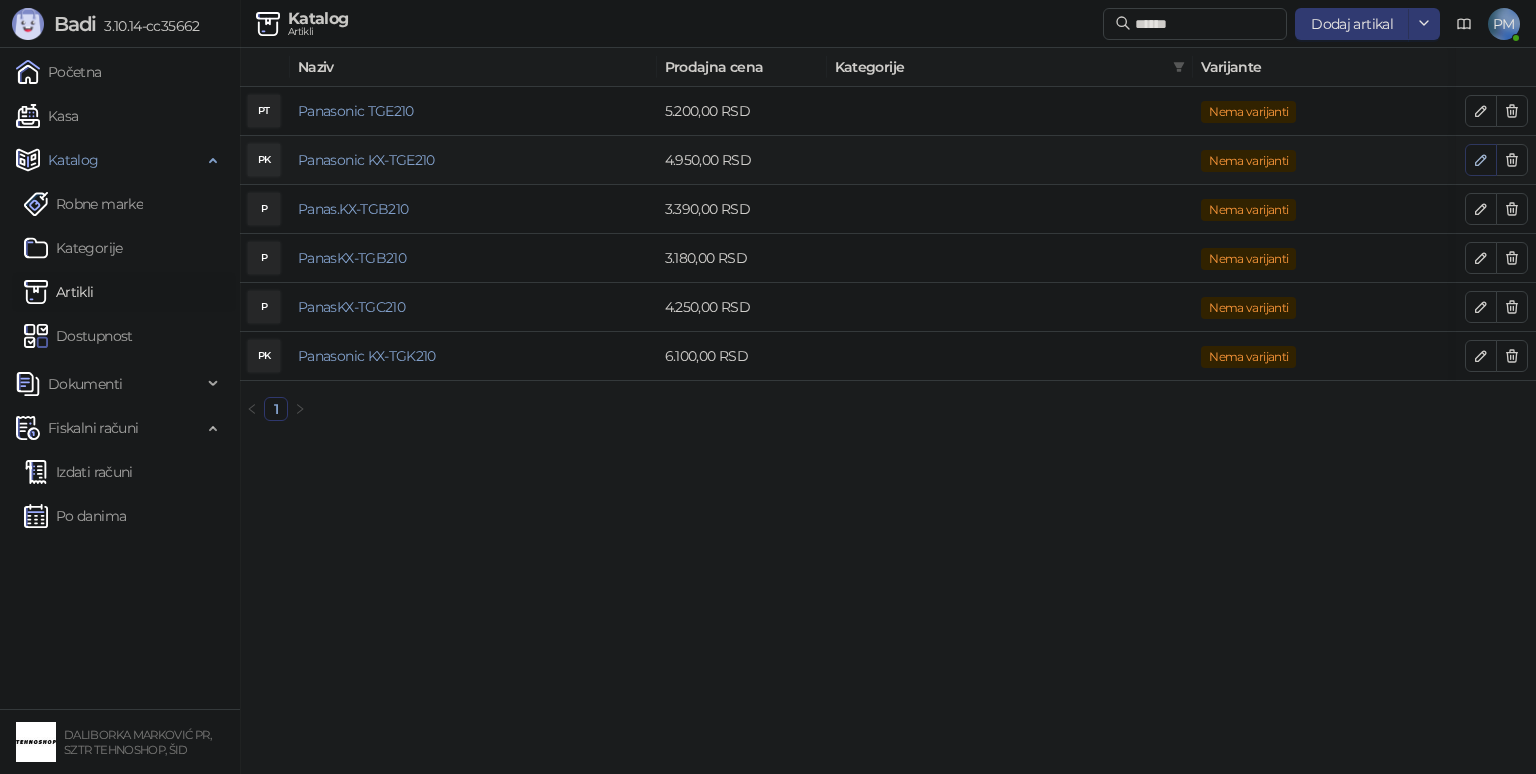 click 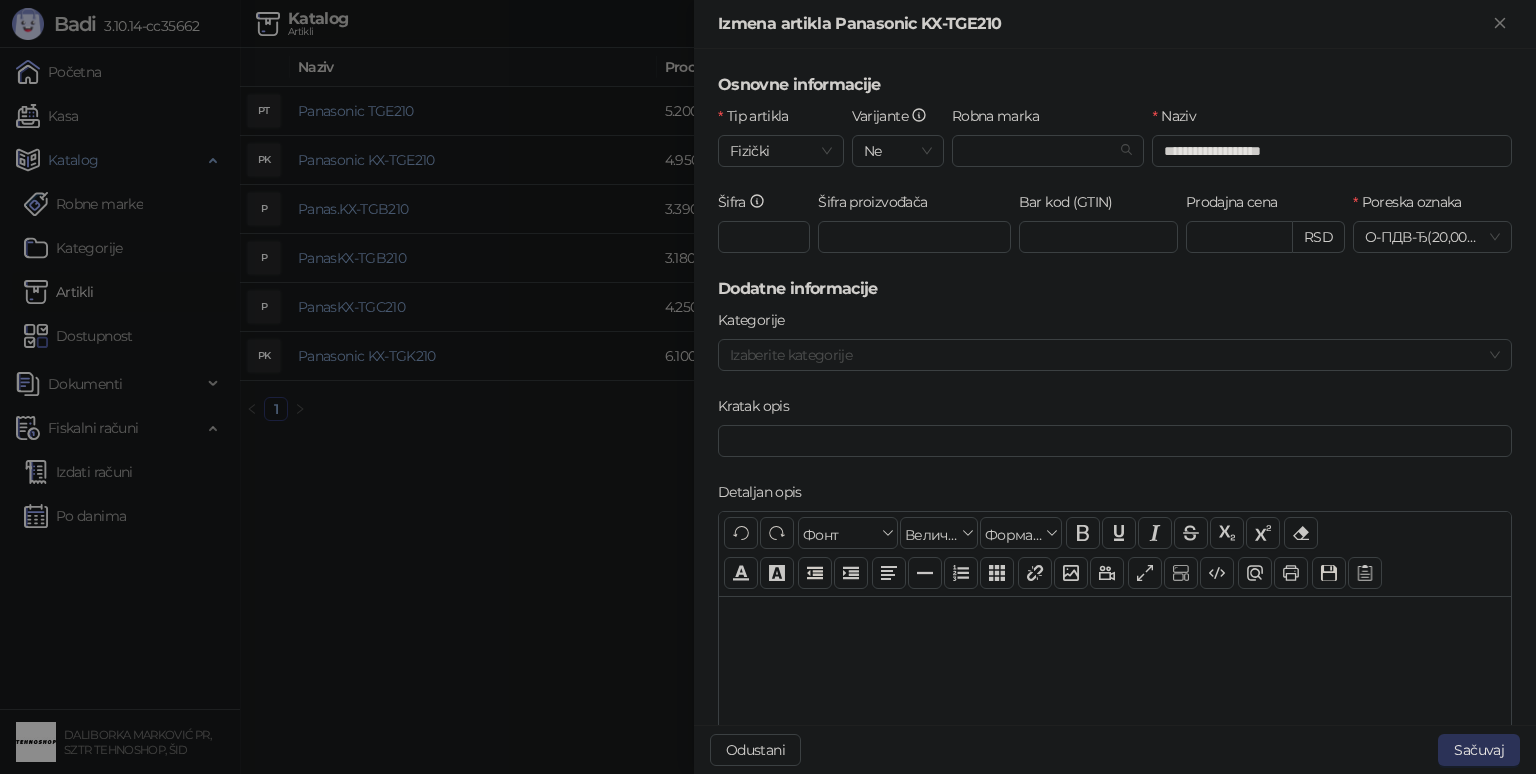 click on "Sačuvaj" at bounding box center (1479, 750) 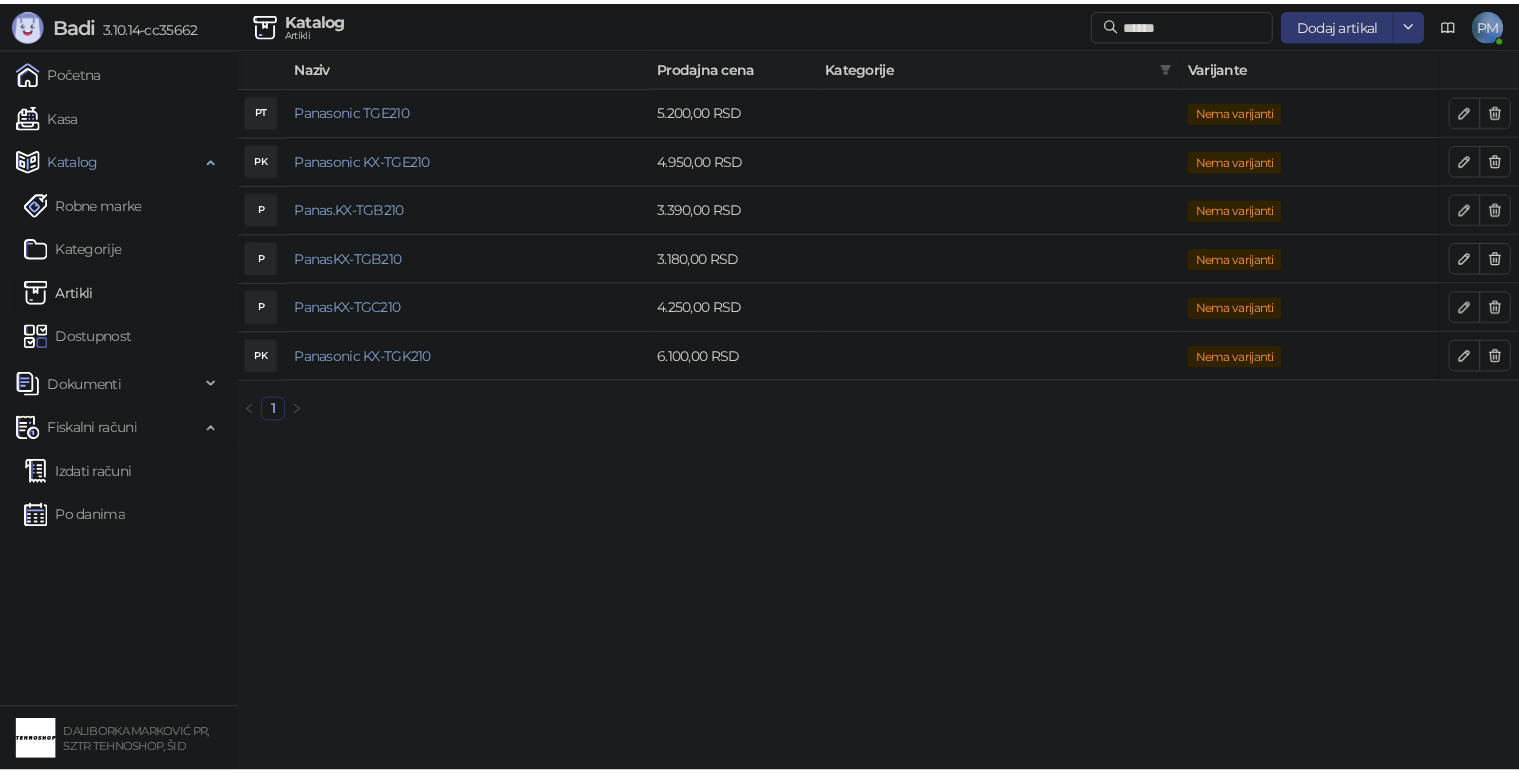 scroll, scrollTop: 0, scrollLeft: 104, axis: horizontal 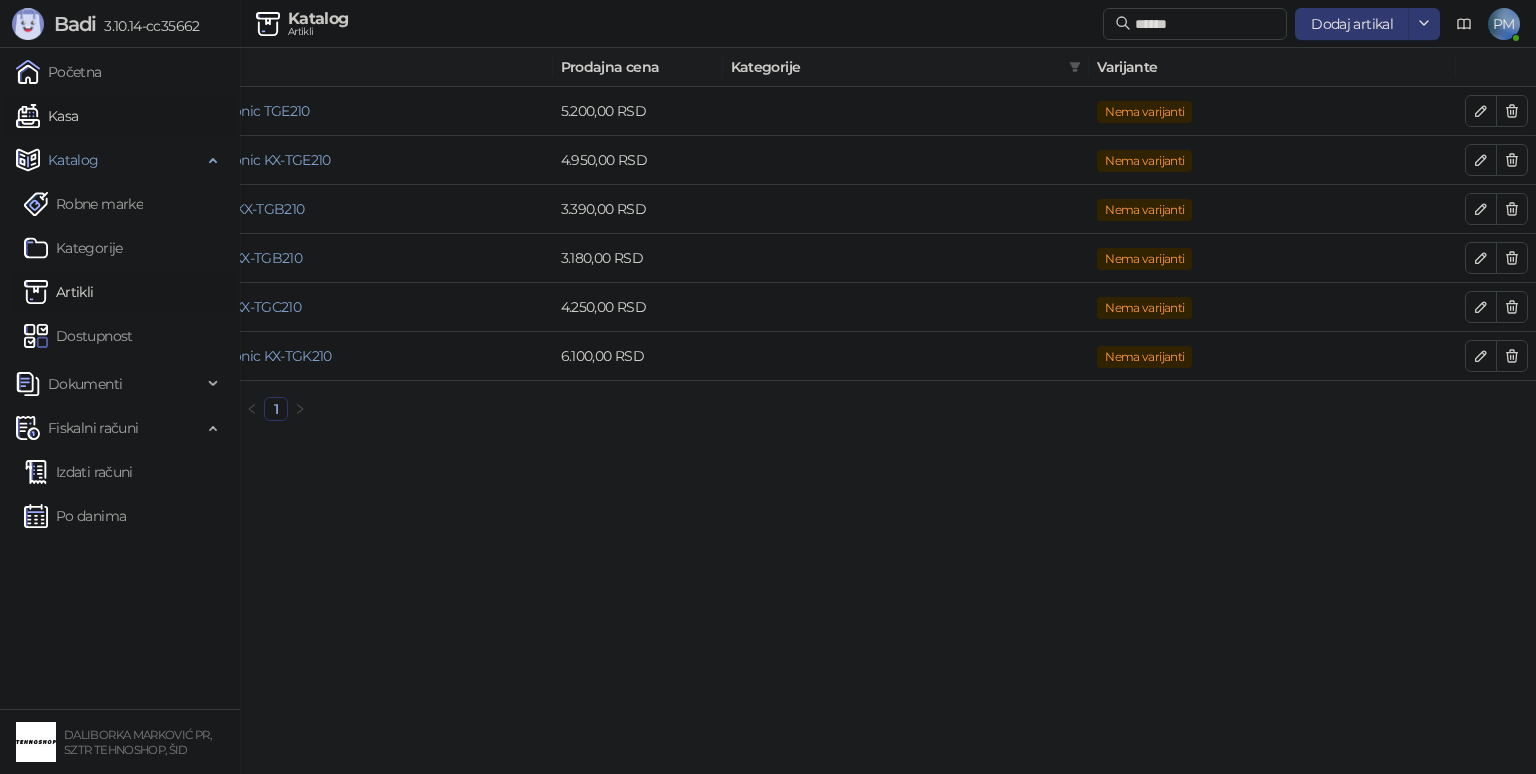 click on "Kasa" at bounding box center (47, 116) 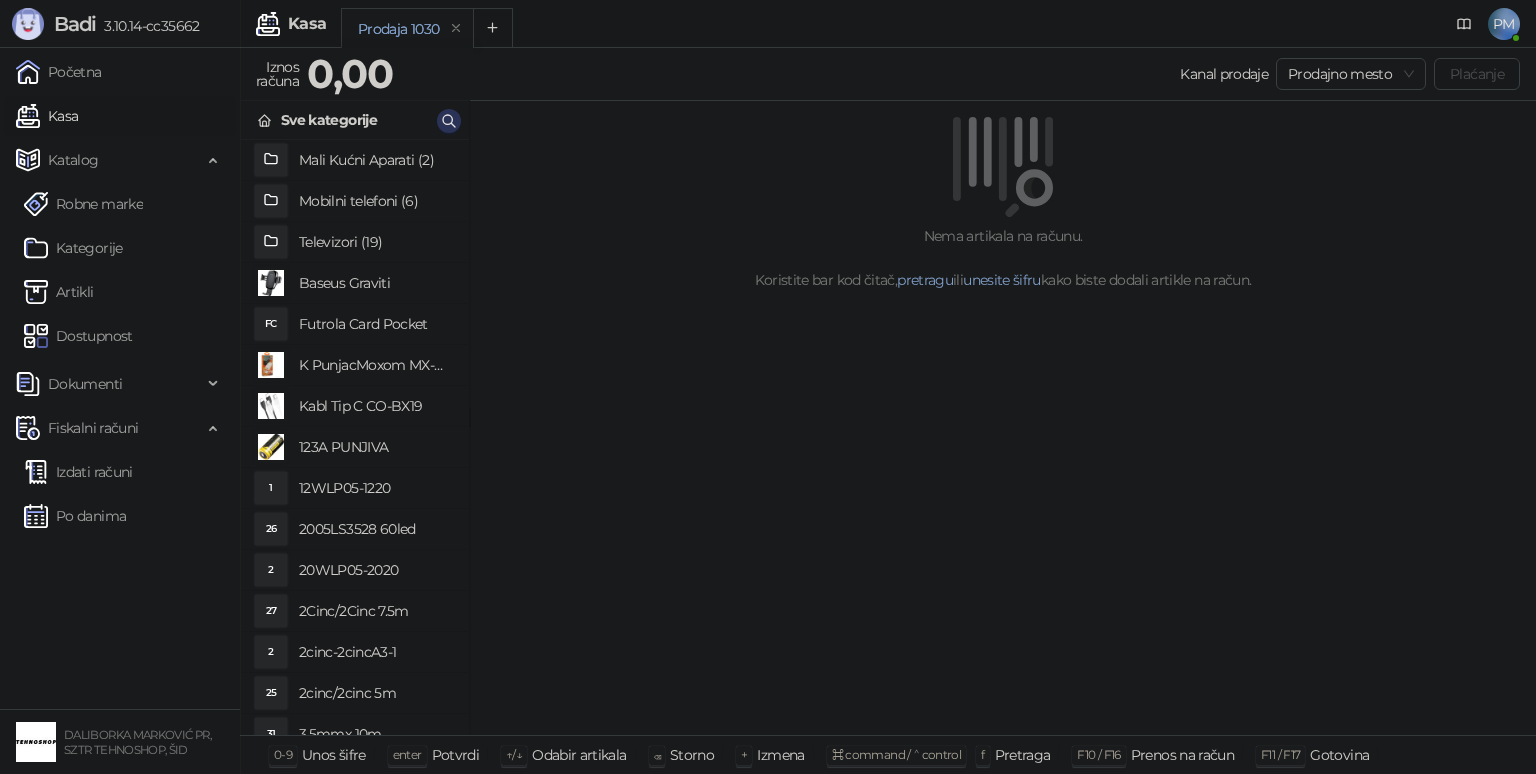 click at bounding box center (449, 121) 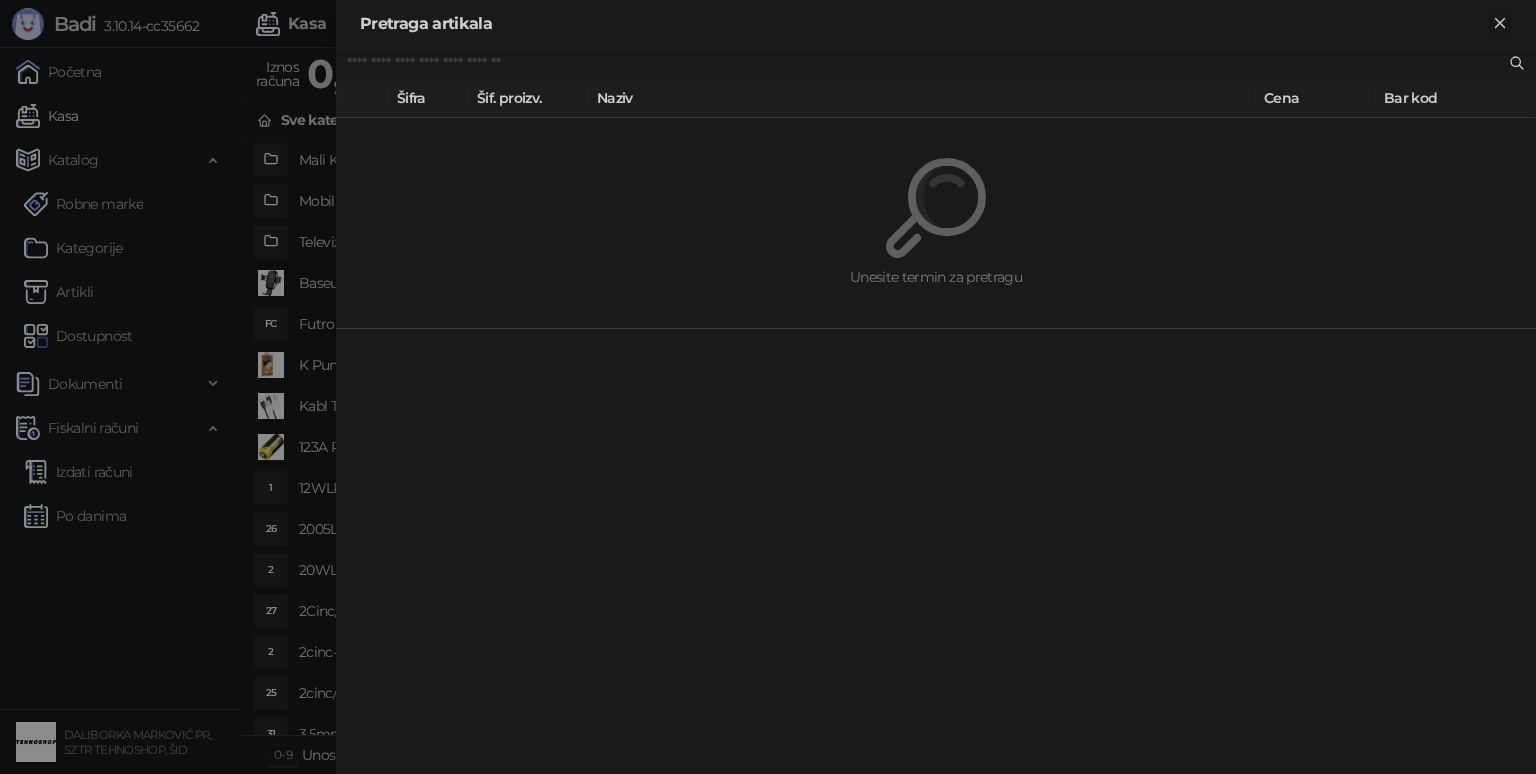 click 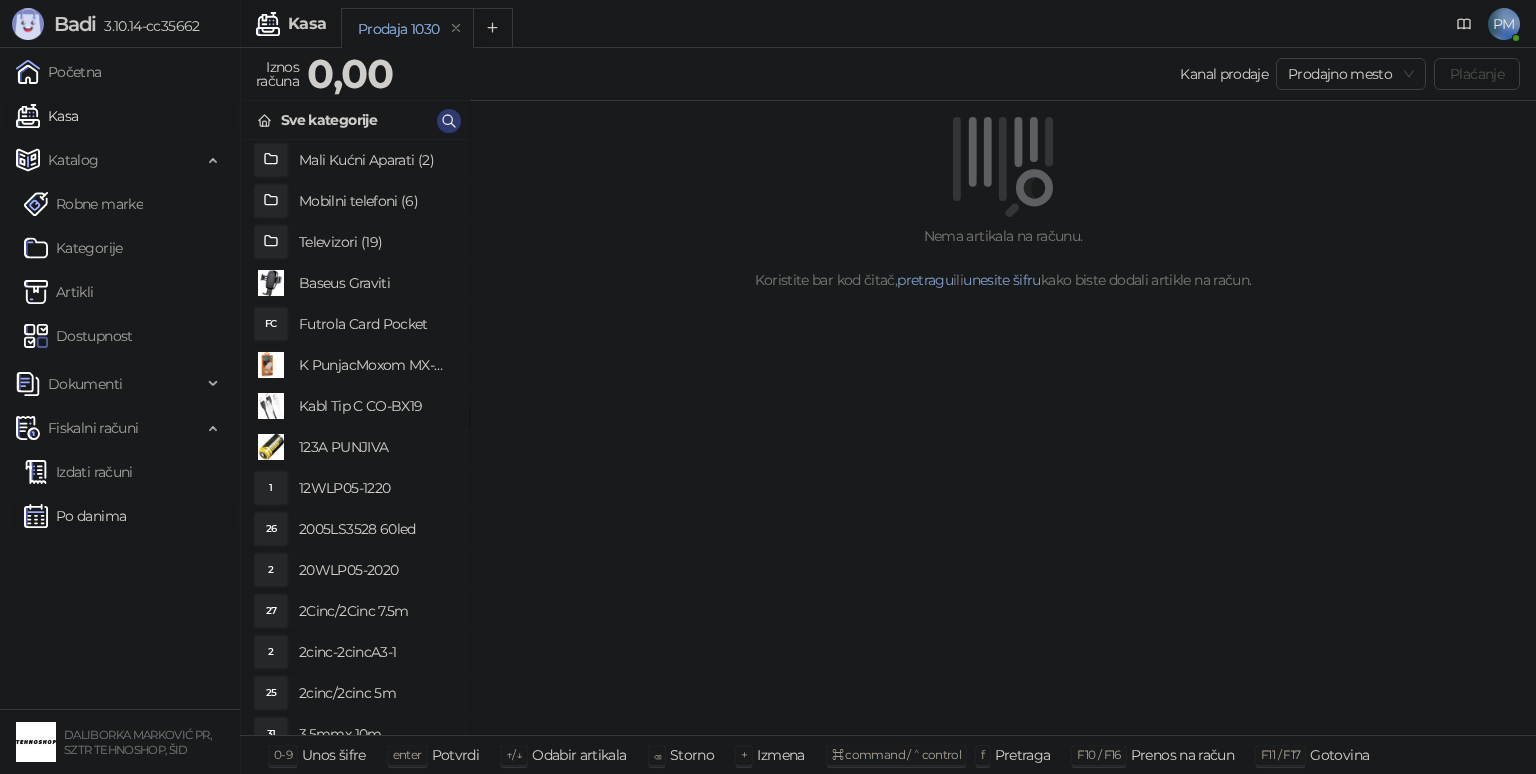 click on "Po danima" at bounding box center (75, 516) 